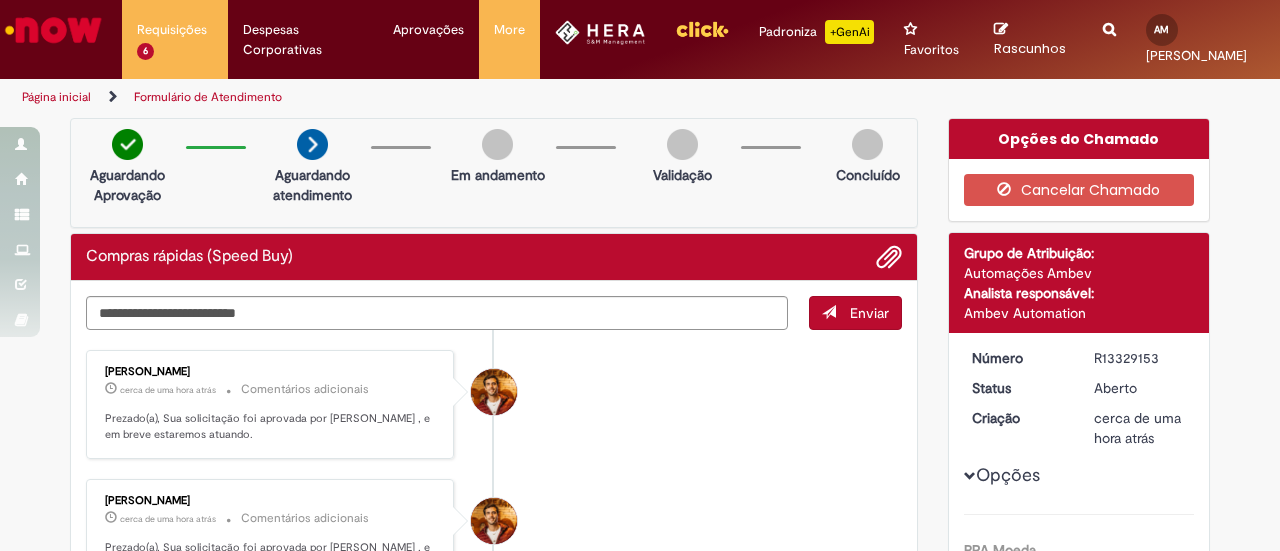 scroll, scrollTop: 0, scrollLeft: 0, axis: both 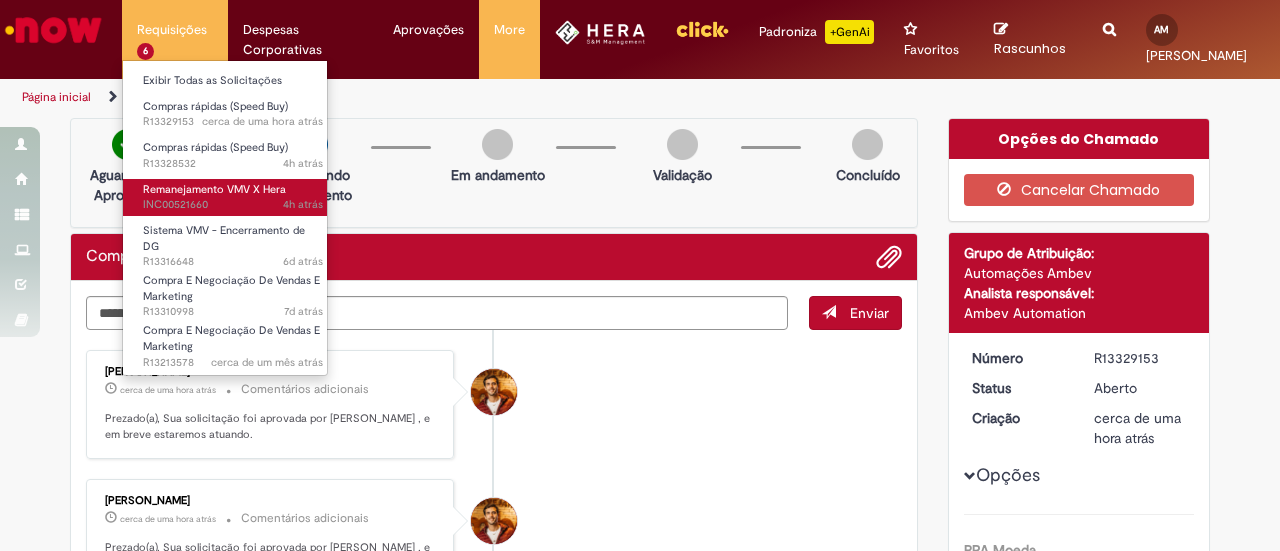 click on "4h atrás 4 horas atrás  INC00521660" at bounding box center (233, 205) 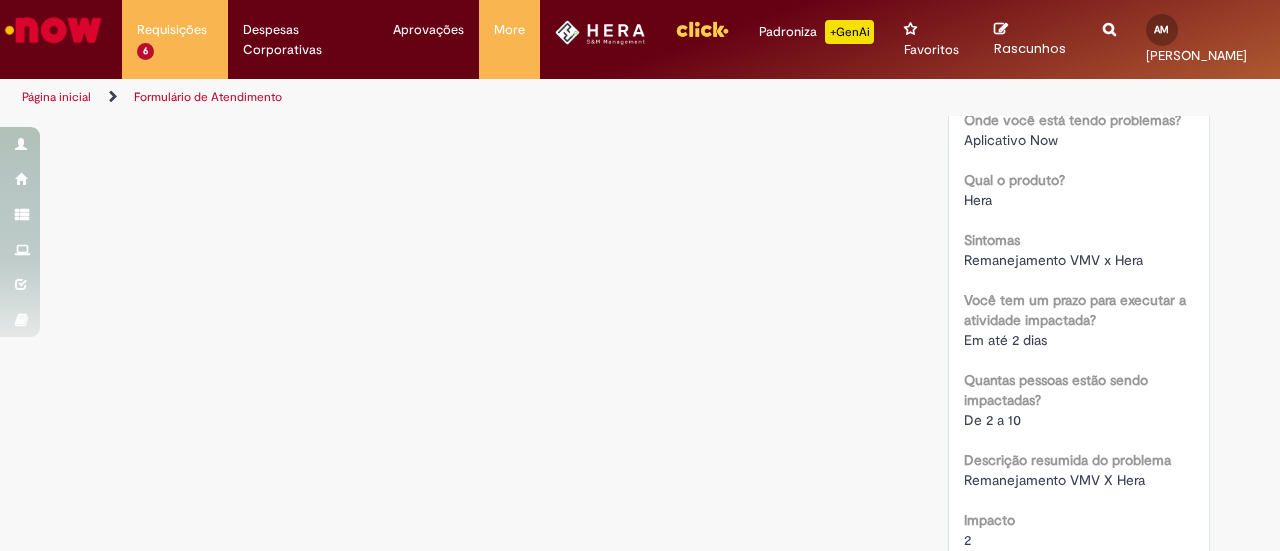 scroll, scrollTop: 579, scrollLeft: 0, axis: vertical 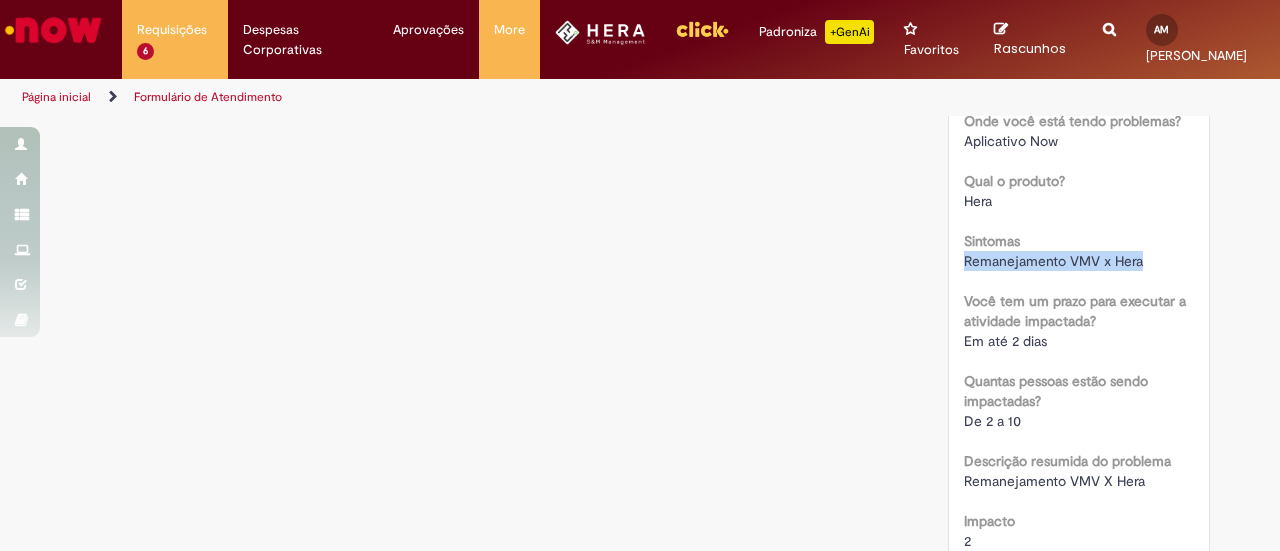 drag, startPoint x: 1140, startPoint y: 258, endPoint x: 940, endPoint y: 253, distance: 200.06248 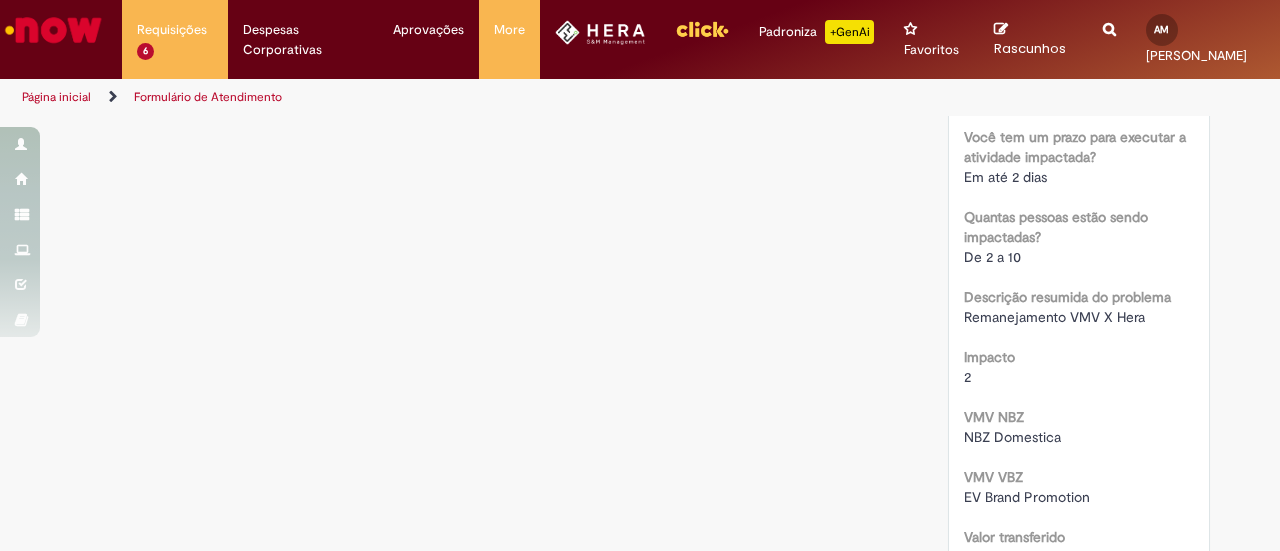 scroll, scrollTop: 847, scrollLeft: 0, axis: vertical 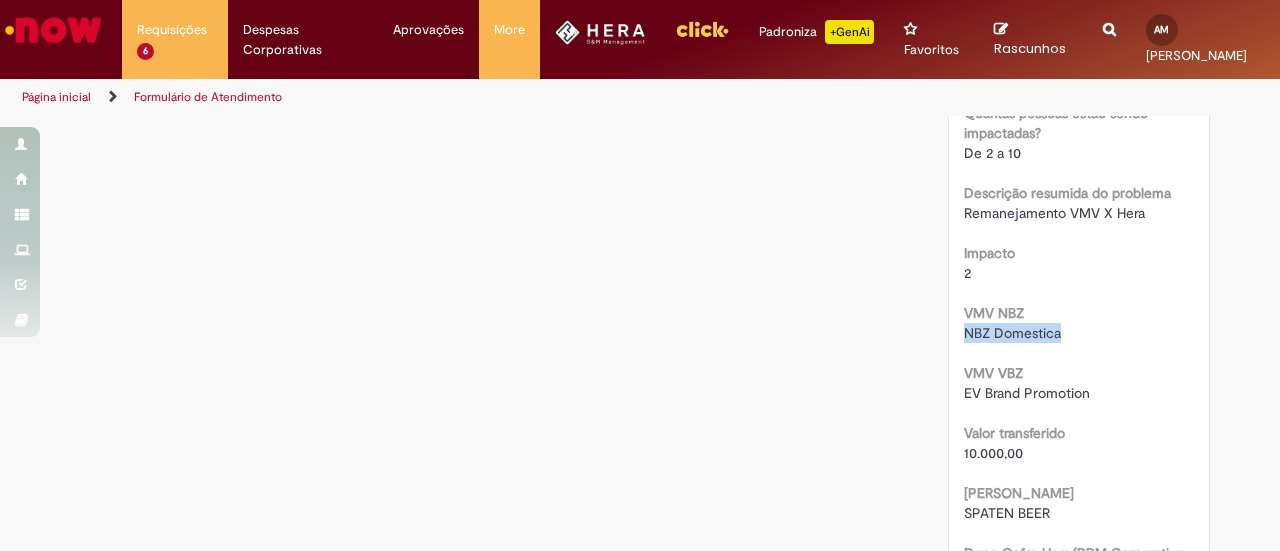 drag, startPoint x: 1064, startPoint y: 330, endPoint x: 924, endPoint y: 333, distance: 140.03214 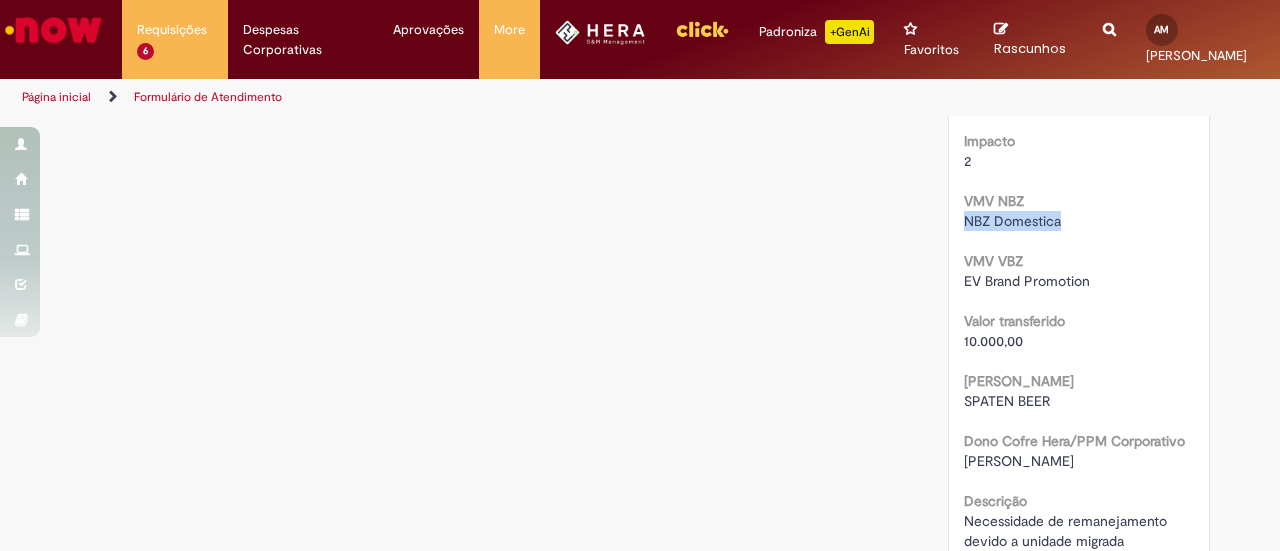 drag, startPoint x: 1128, startPoint y: 453, endPoint x: 937, endPoint y: 461, distance: 191.16747 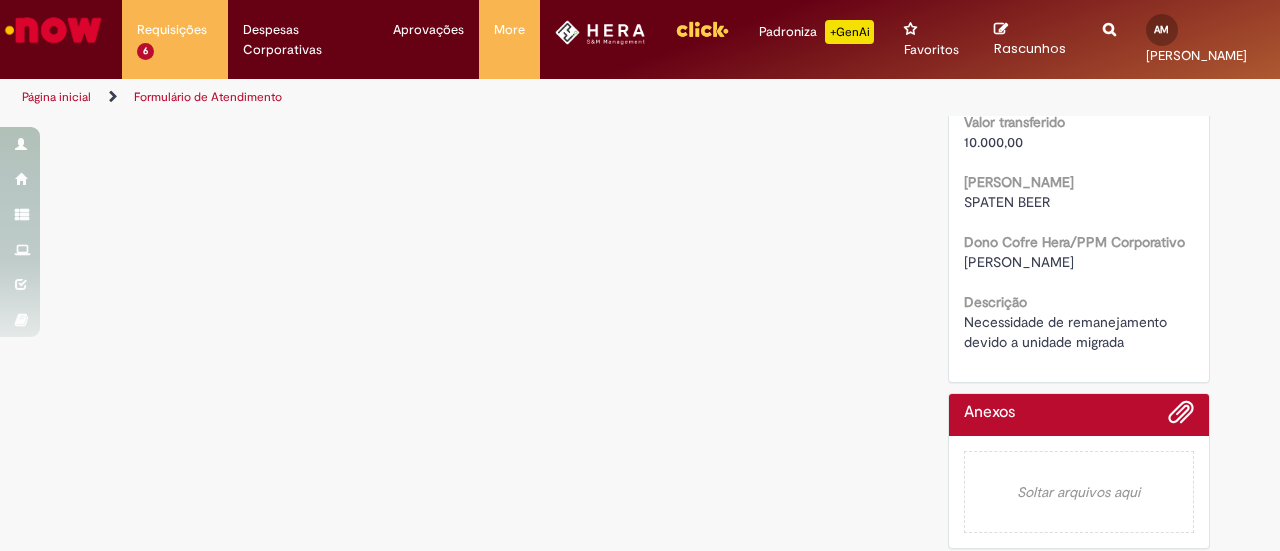 scroll, scrollTop: 1161, scrollLeft: 0, axis: vertical 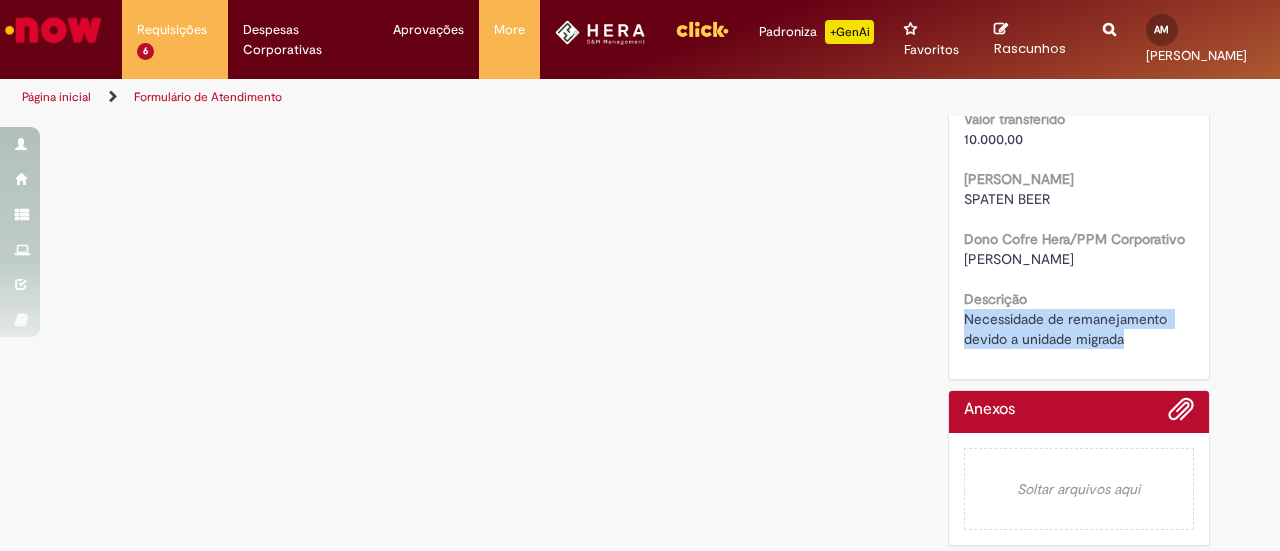 drag, startPoint x: 1120, startPoint y: 341, endPoint x: 930, endPoint y: 325, distance: 190.6725 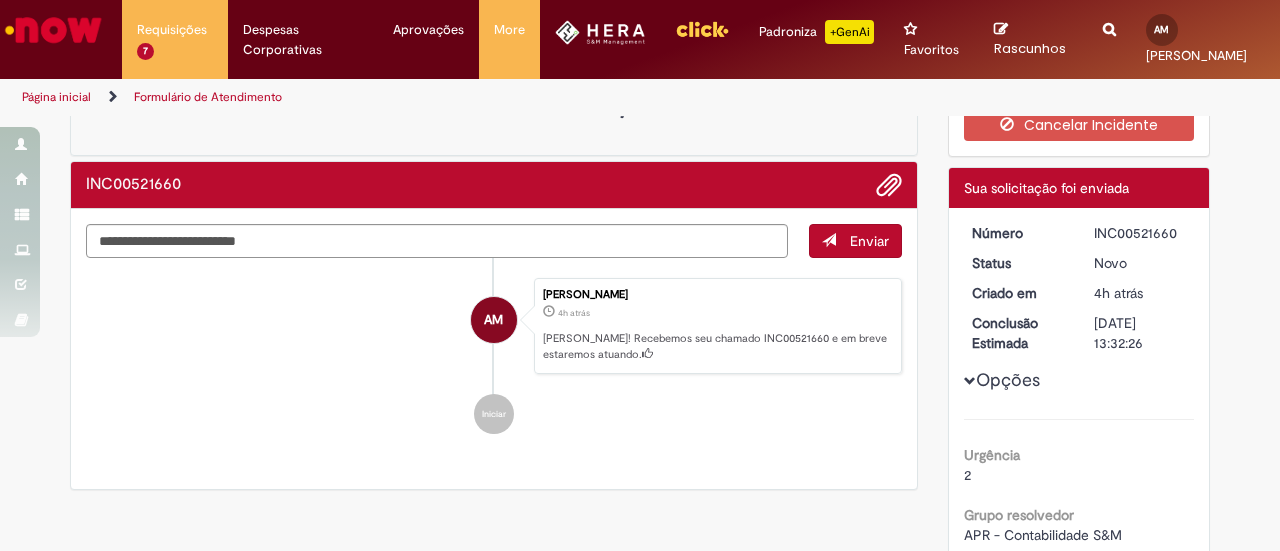 scroll, scrollTop: 0, scrollLeft: 0, axis: both 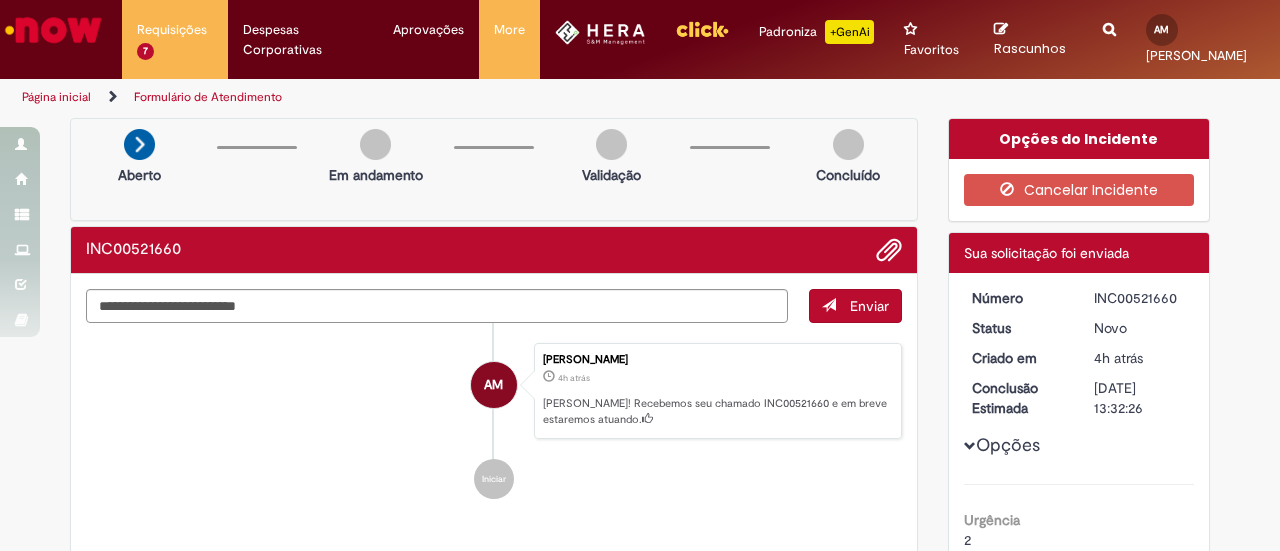 click on "AM
Ana Clara Moraes Manso
4h atrás 4 horas atrás
Ola! Recebemos seu chamado INC00521660 e em breve estaremos atuando." at bounding box center [494, 391] 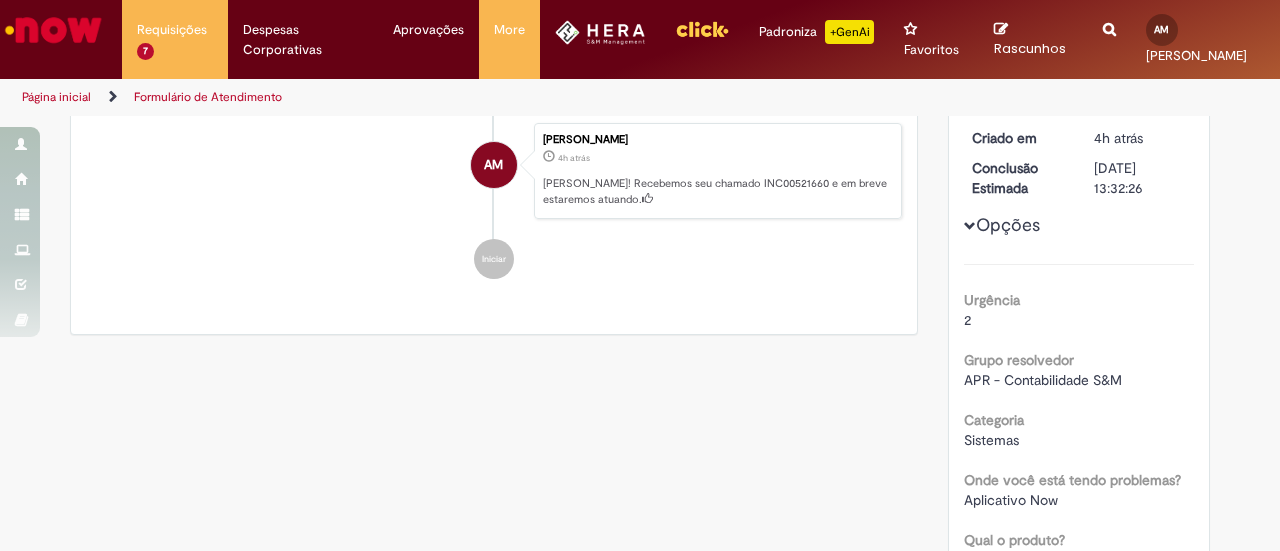 scroll, scrollTop: 0, scrollLeft: 0, axis: both 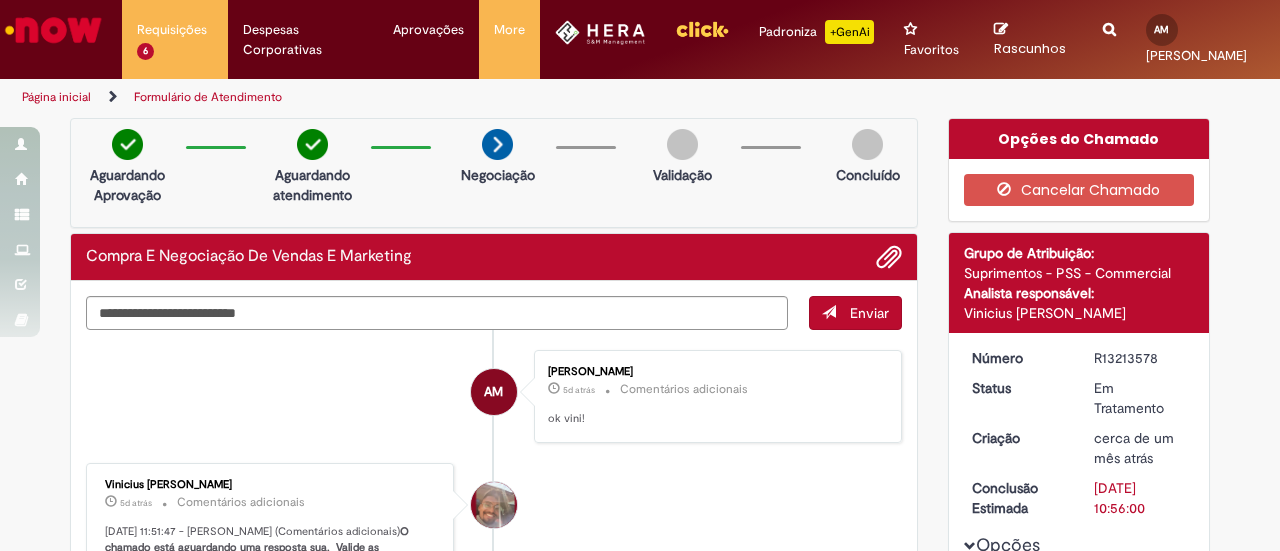 click at bounding box center [53, 30] 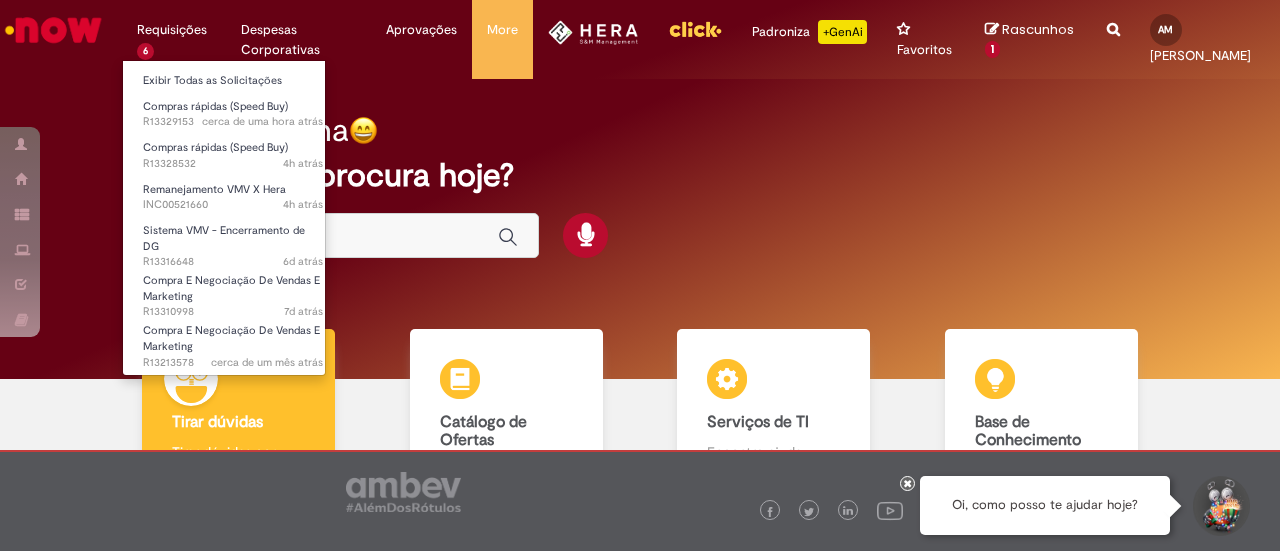 scroll, scrollTop: 0, scrollLeft: 0, axis: both 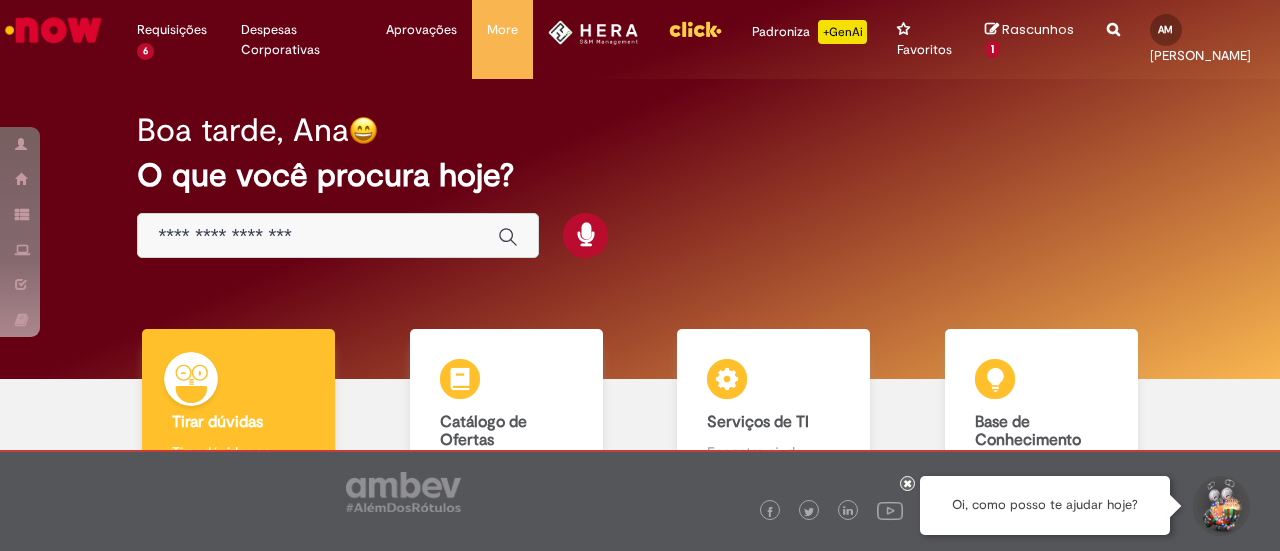 click at bounding box center (338, 235) 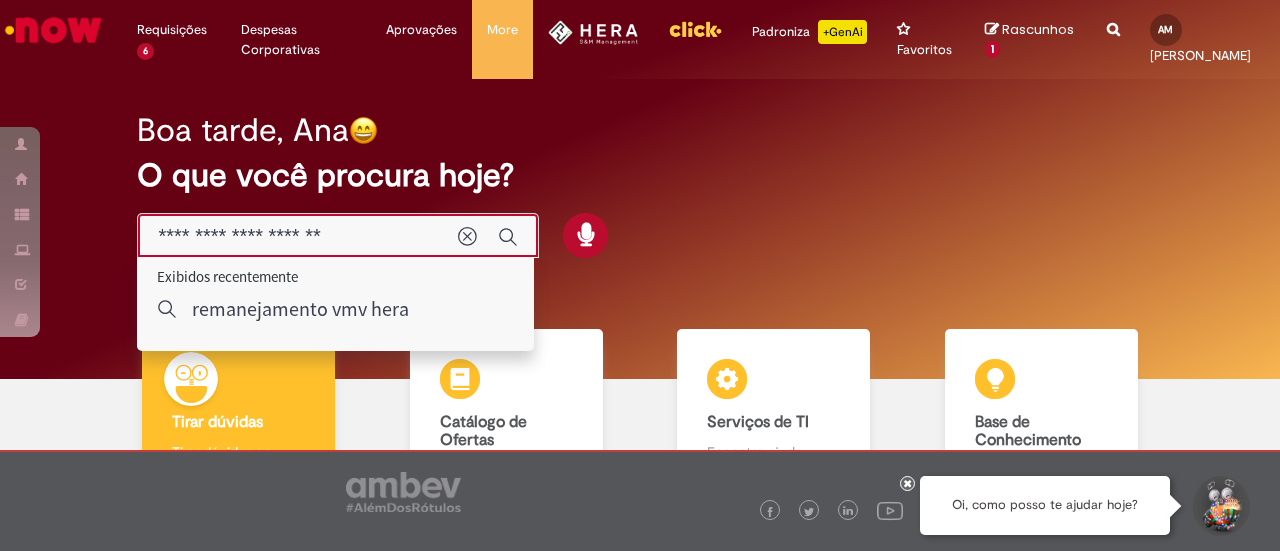type on "**********" 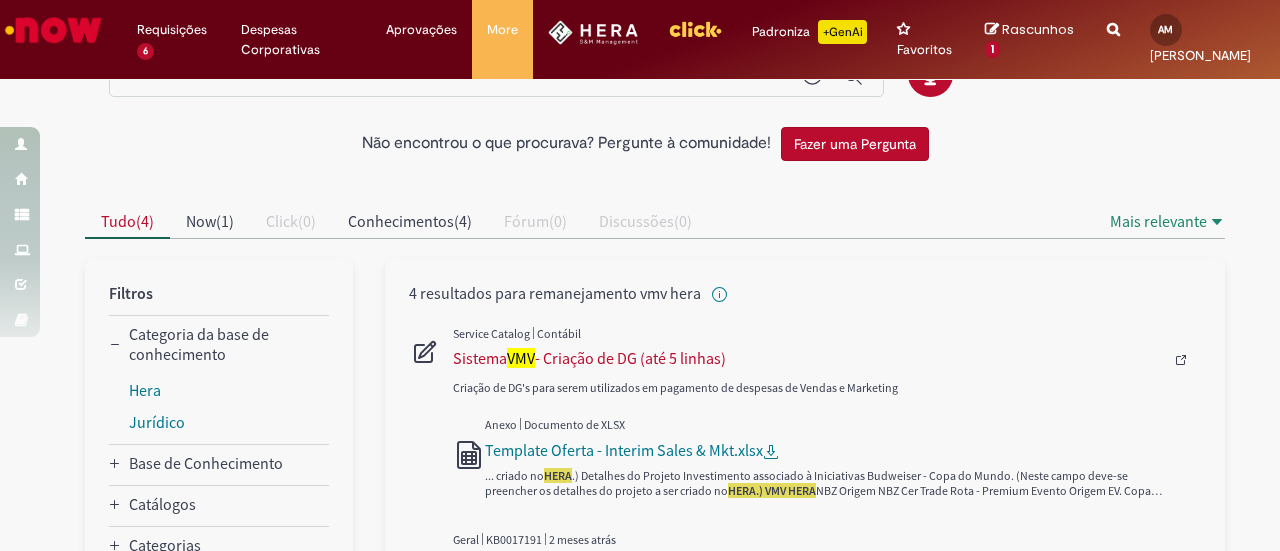 scroll, scrollTop: 70, scrollLeft: 0, axis: vertical 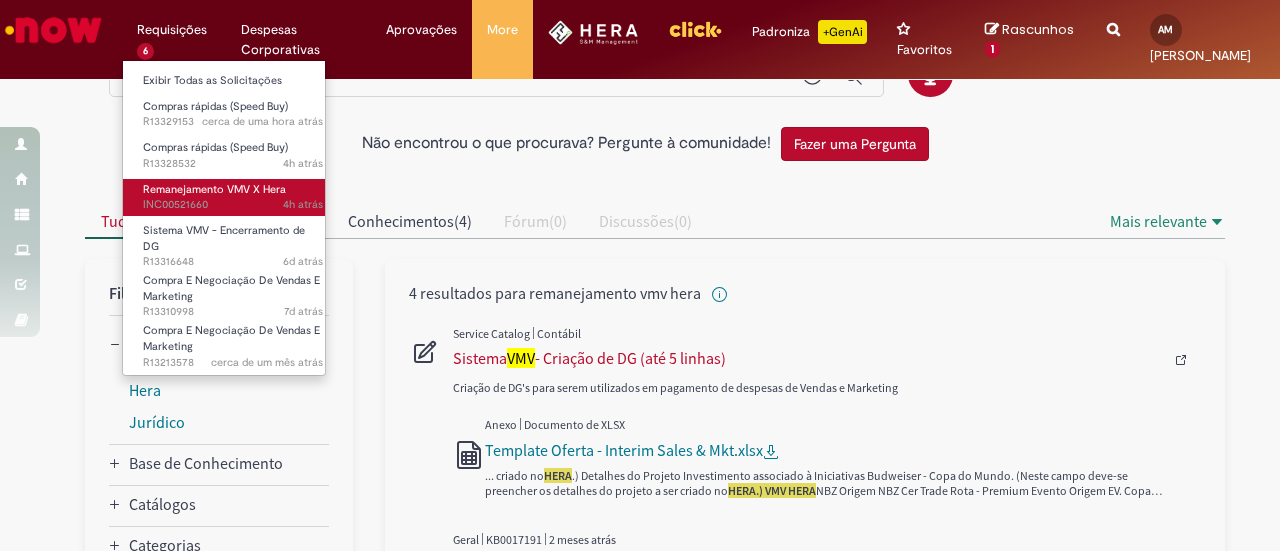 click on "4h atrás 4 horas atrás  INC00521660" at bounding box center (233, 205) 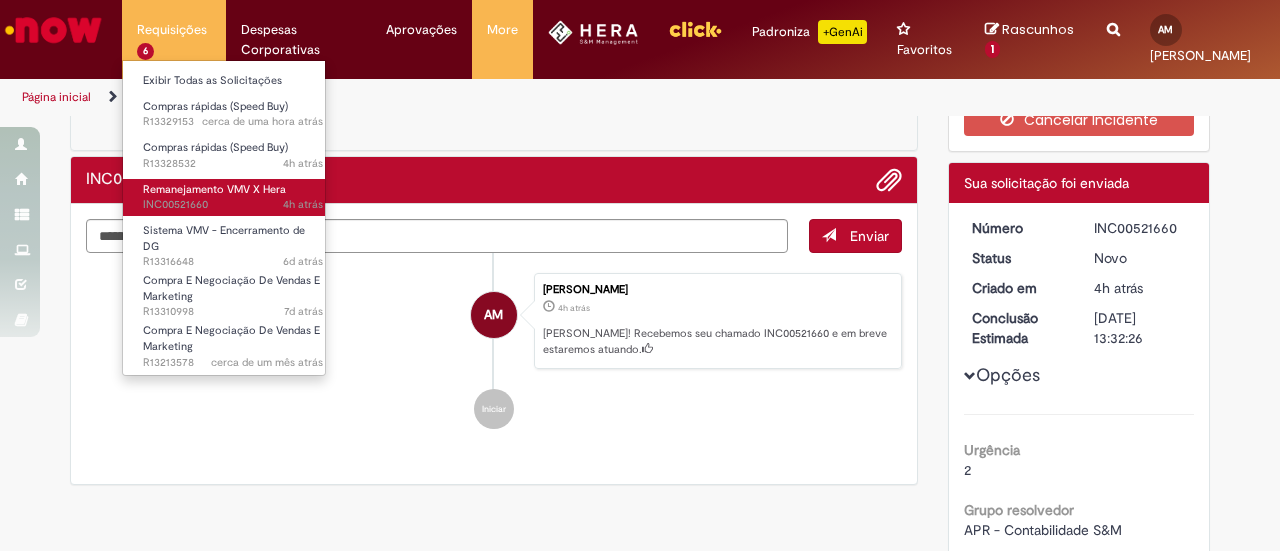 scroll, scrollTop: 0, scrollLeft: 0, axis: both 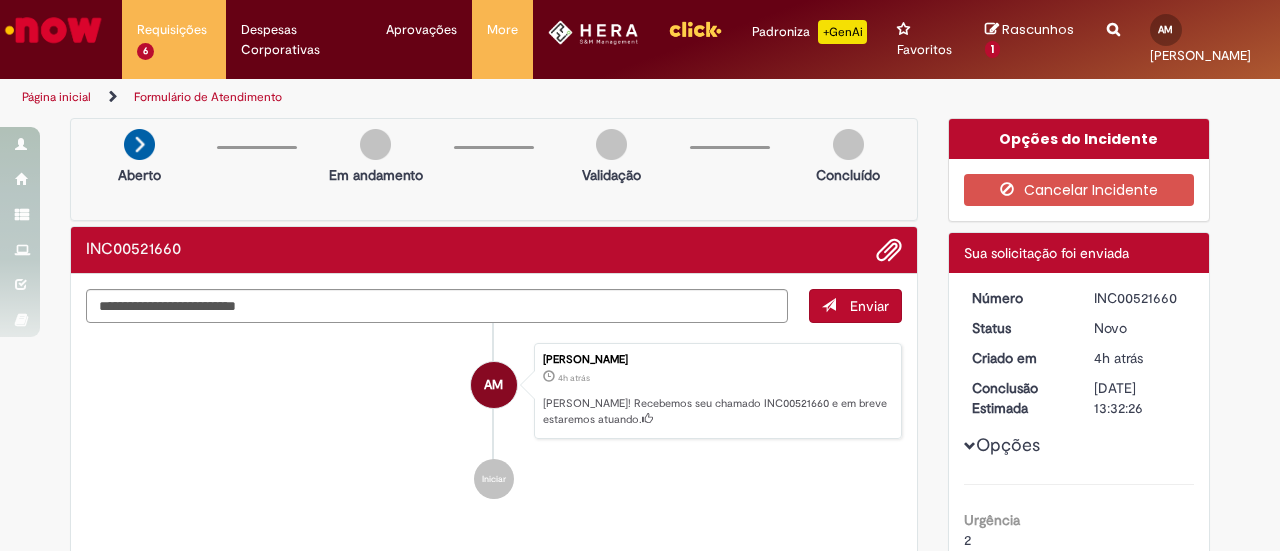 drag, startPoint x: 193, startPoint y: 263, endPoint x: 226, endPoint y: 264, distance: 33.01515 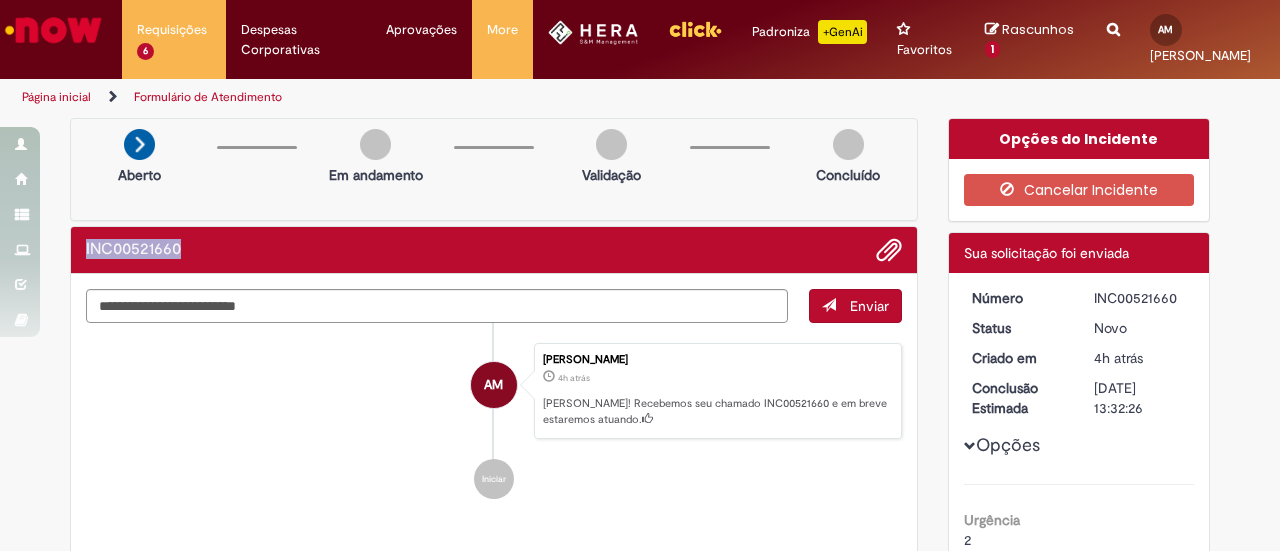 drag, startPoint x: 174, startPoint y: 264, endPoint x: 74, endPoint y: 266, distance: 100.02 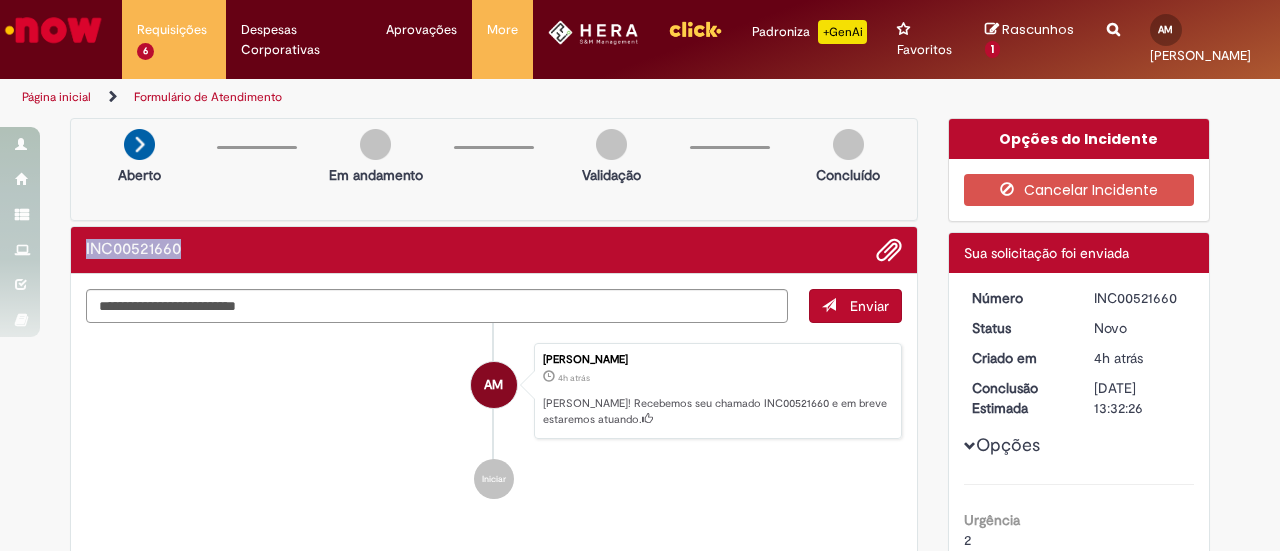 click at bounding box center (53, 30) 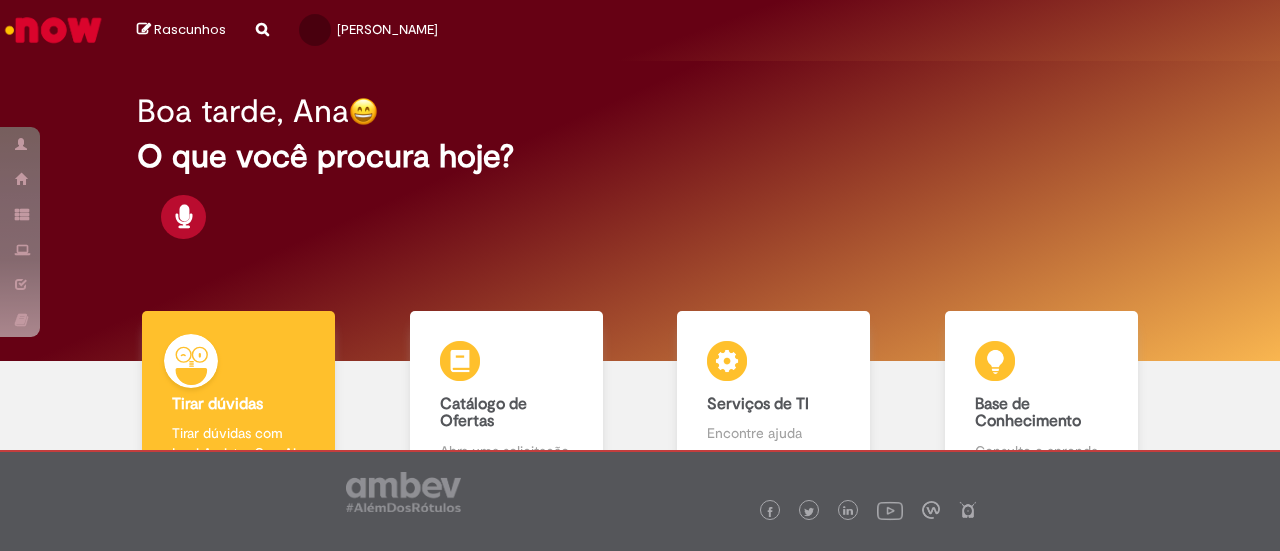 scroll, scrollTop: 0, scrollLeft: 0, axis: both 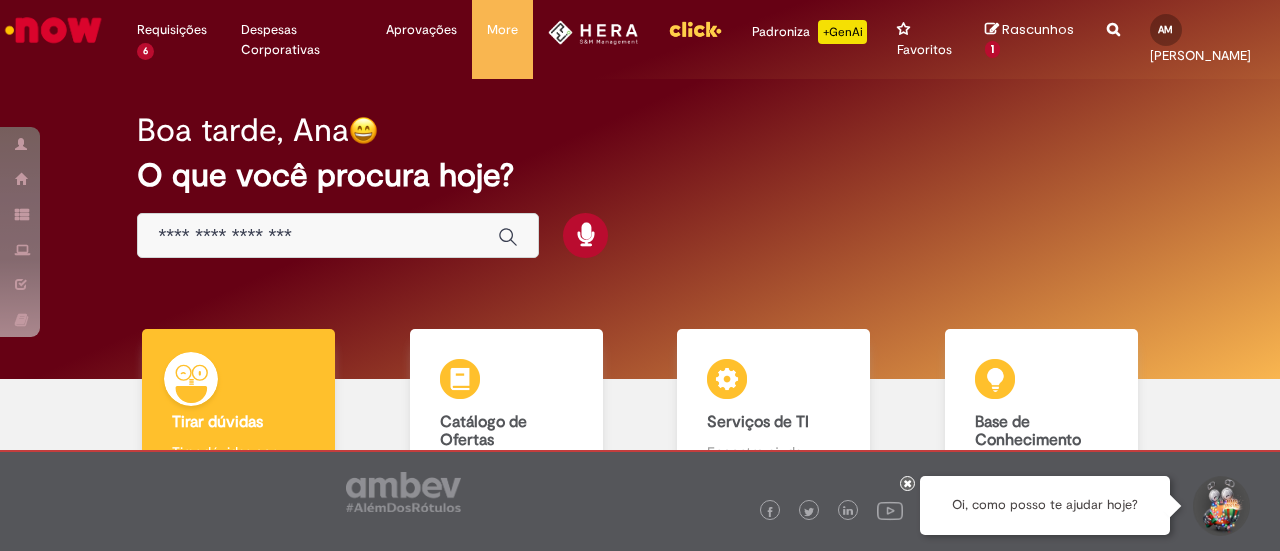 drag, startPoint x: 302, startPoint y: 268, endPoint x: 296, endPoint y: 253, distance: 16.155495 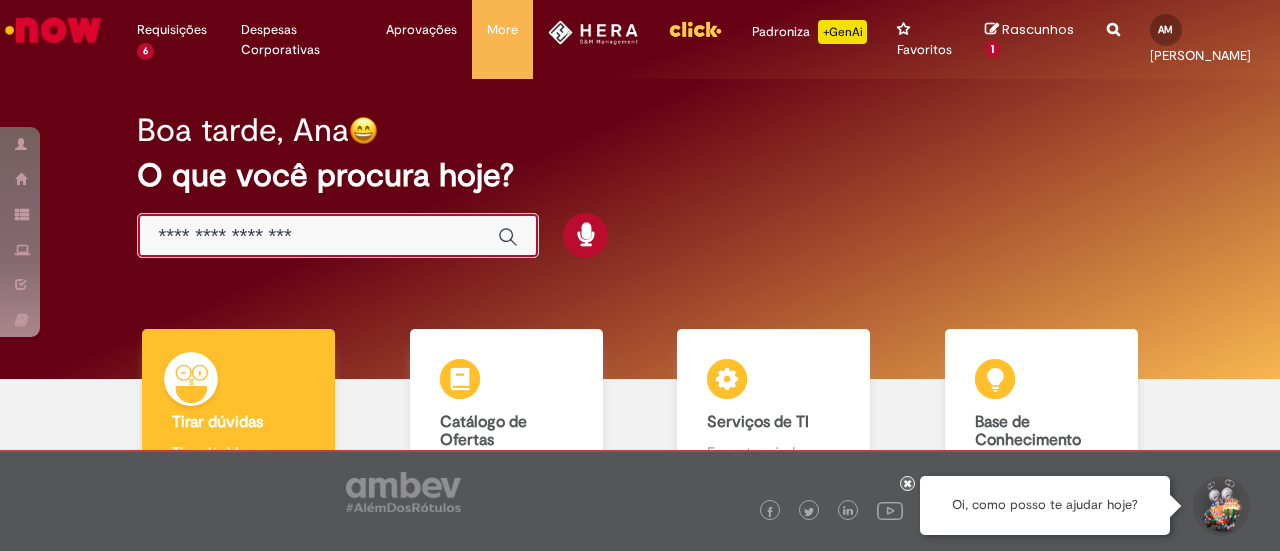 click at bounding box center [318, 236] 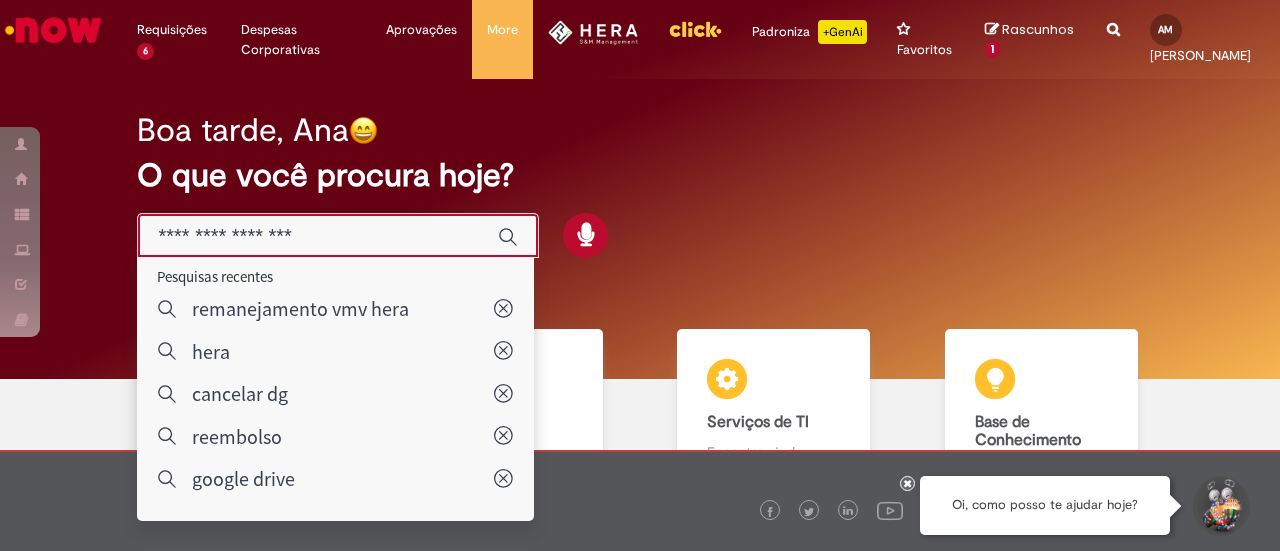 paste on "**********" 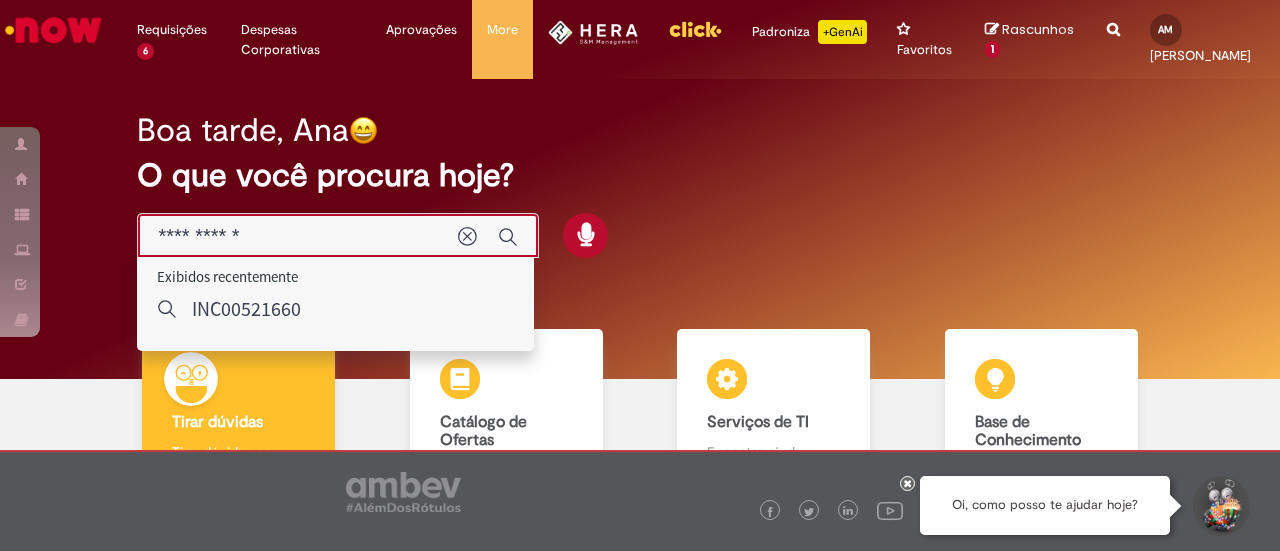 type on "**********" 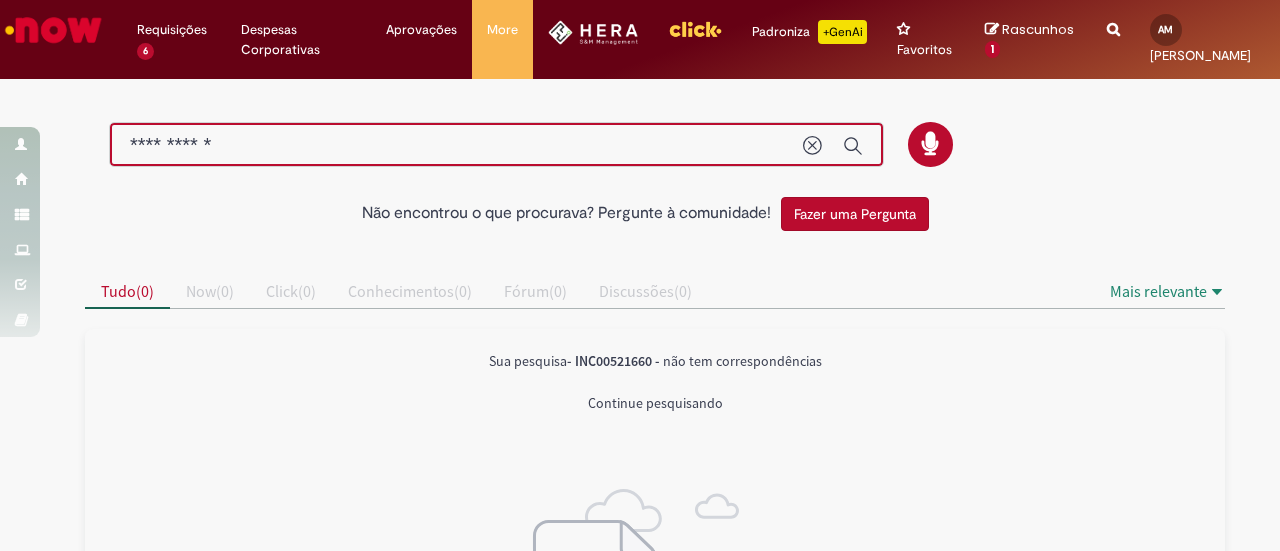 click on "**********" at bounding box center (456, 145) 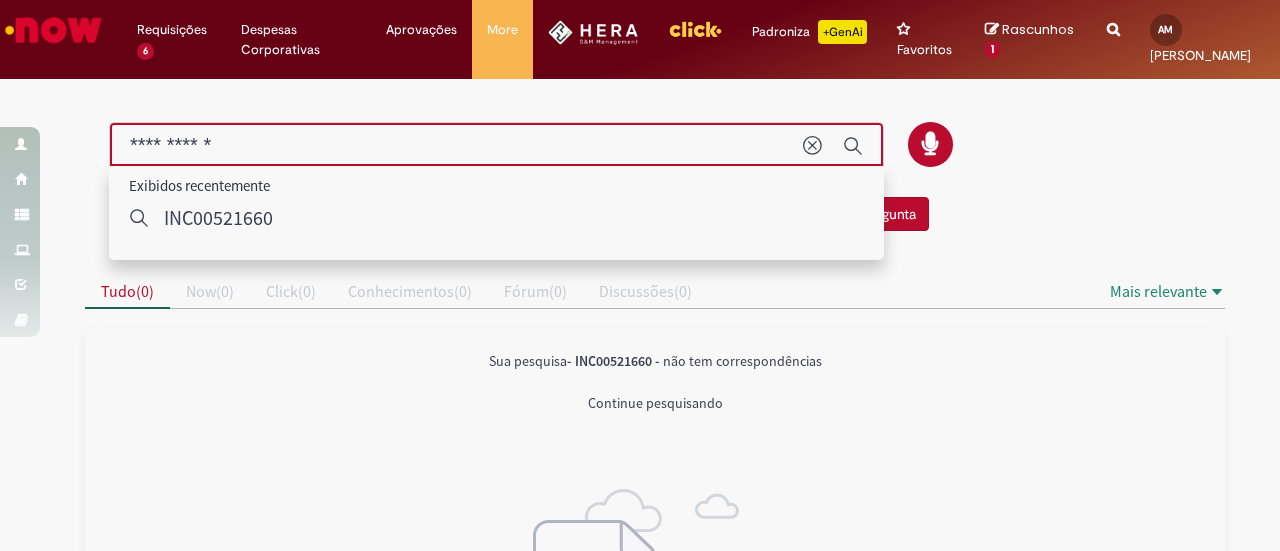 drag, startPoint x: 292, startPoint y: 175, endPoint x: 165, endPoint y: 163, distance: 127.56567 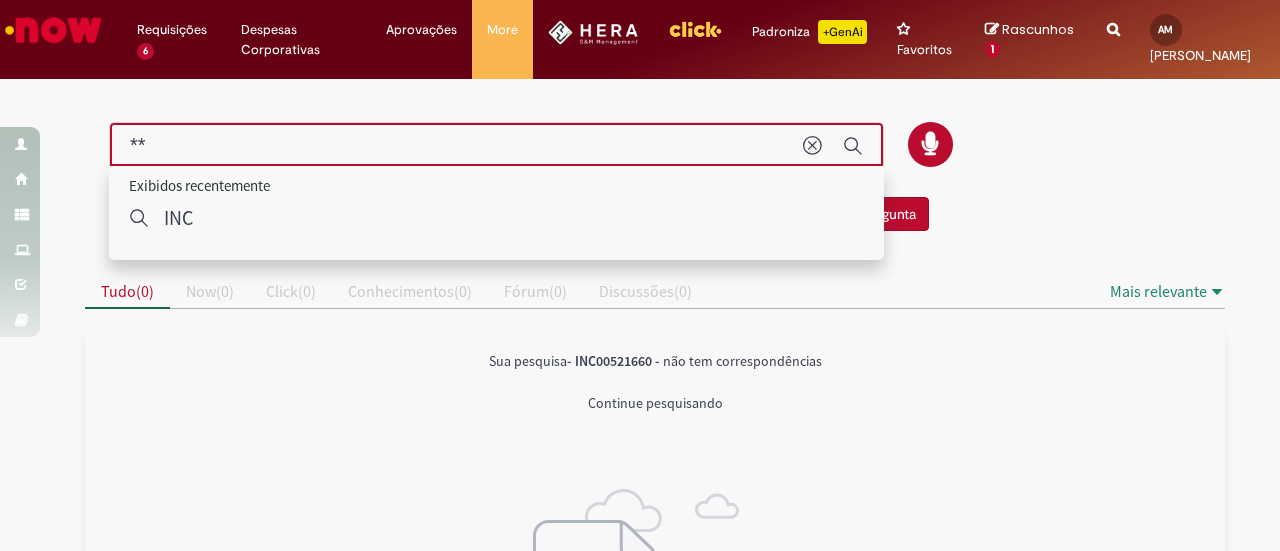 type on "*" 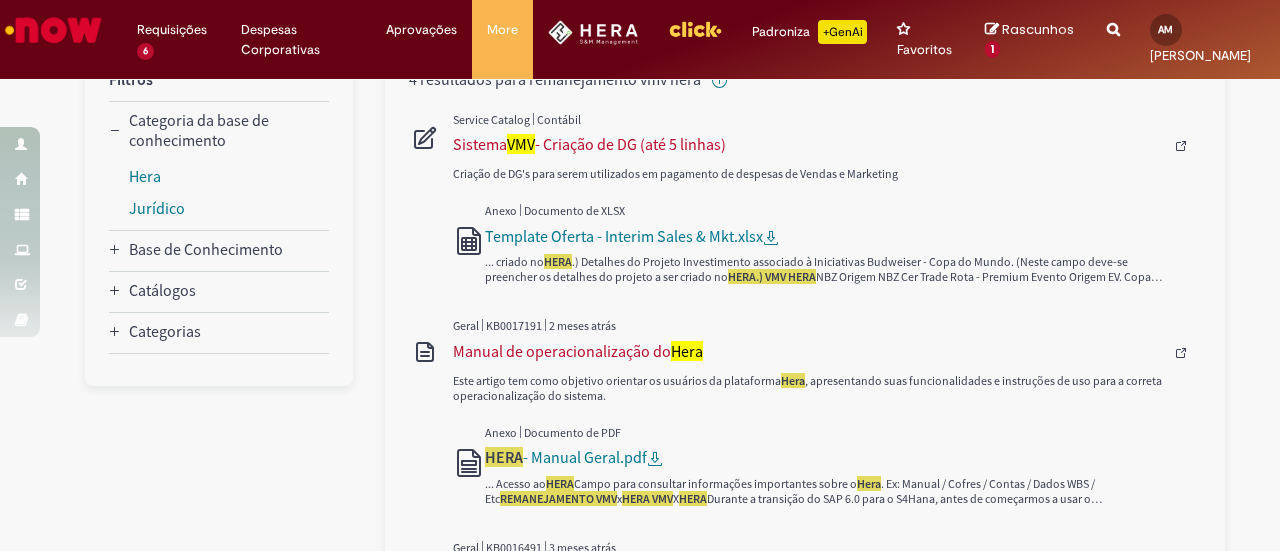 scroll, scrollTop: 285, scrollLeft: 0, axis: vertical 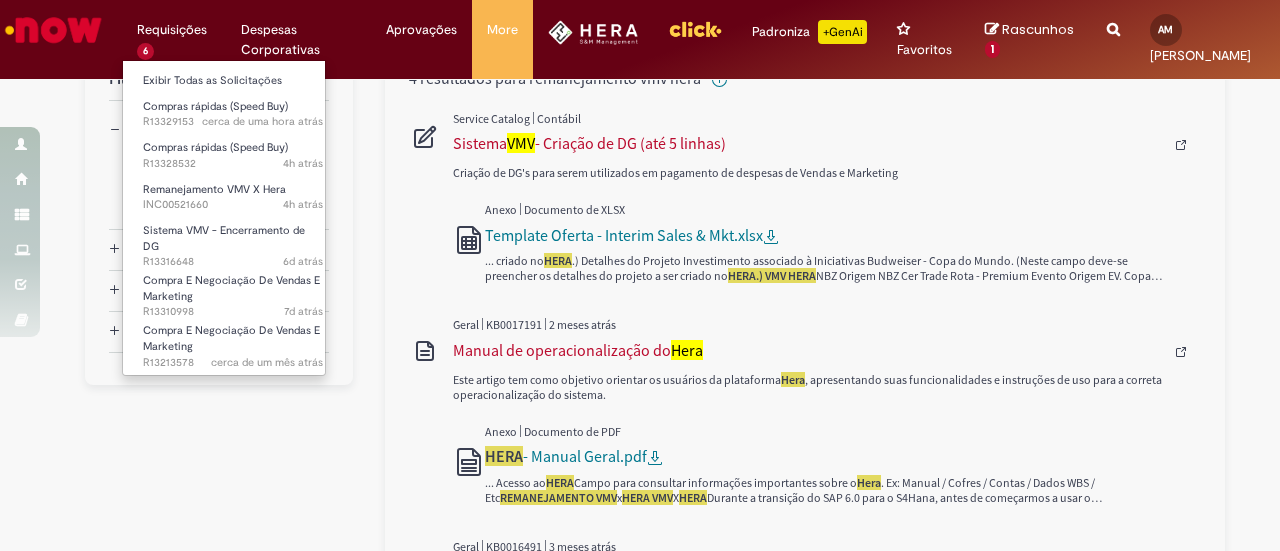 type on "**********" 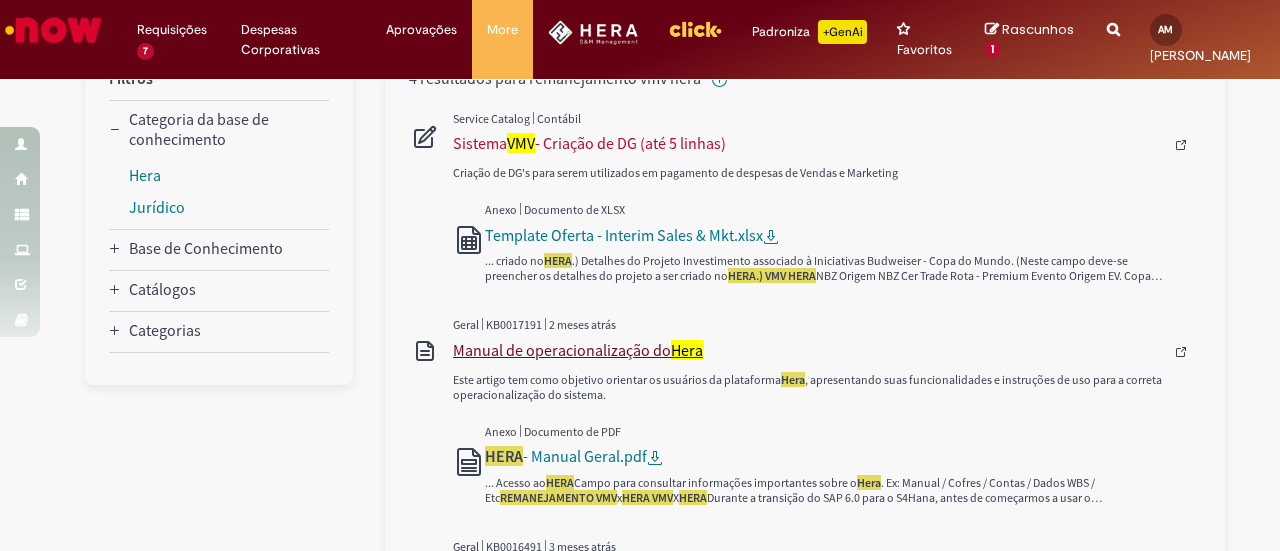 scroll, scrollTop: 0, scrollLeft: 0, axis: both 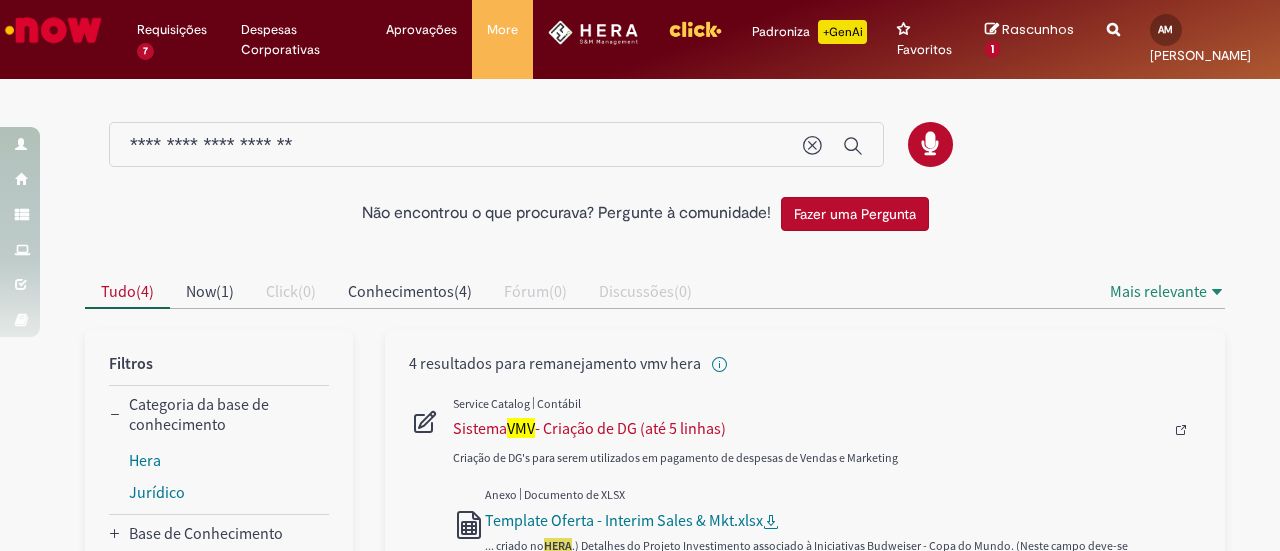 click on "Não encontrou o que procurava? Pergunte à comunidade!   Fazer uma Pergunta" at bounding box center [640, 214] 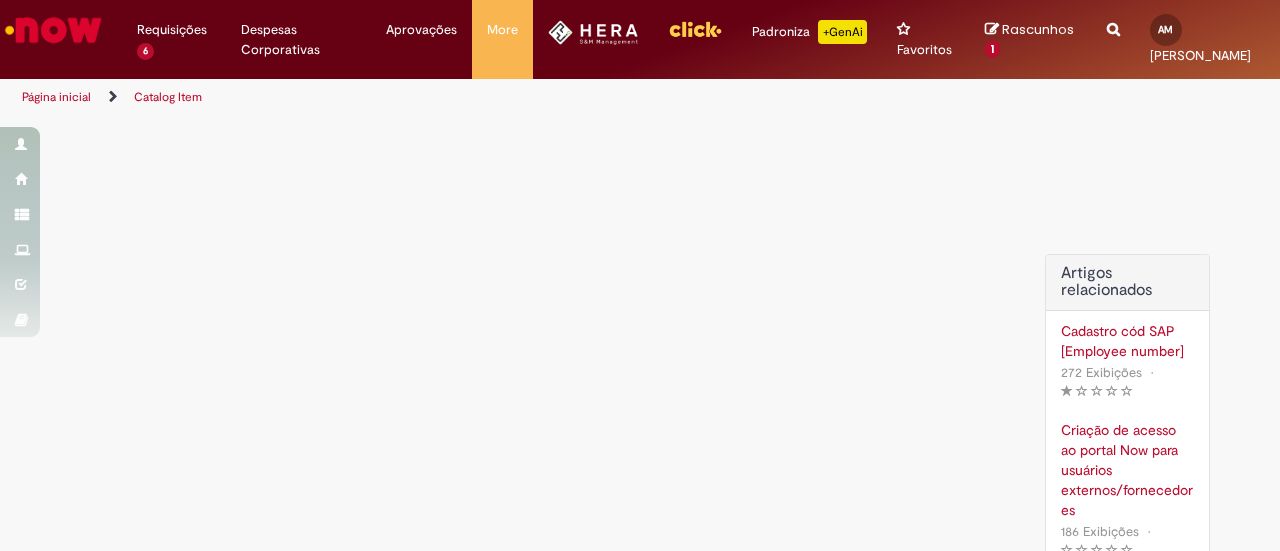 scroll, scrollTop: 0, scrollLeft: 0, axis: both 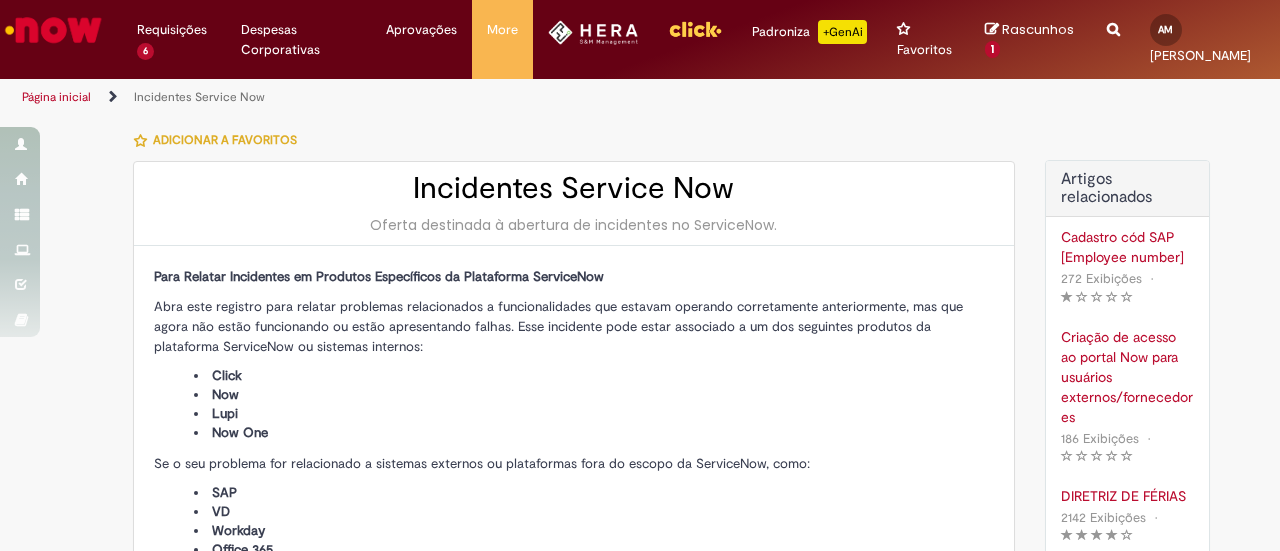 type on "**********" 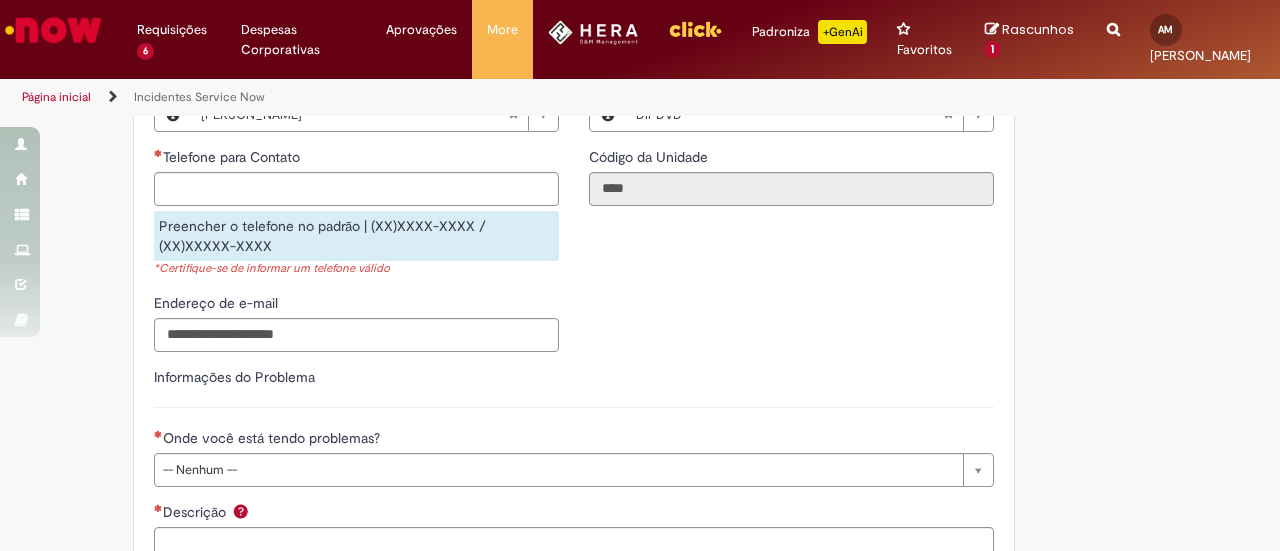 scroll, scrollTop: 554, scrollLeft: 0, axis: vertical 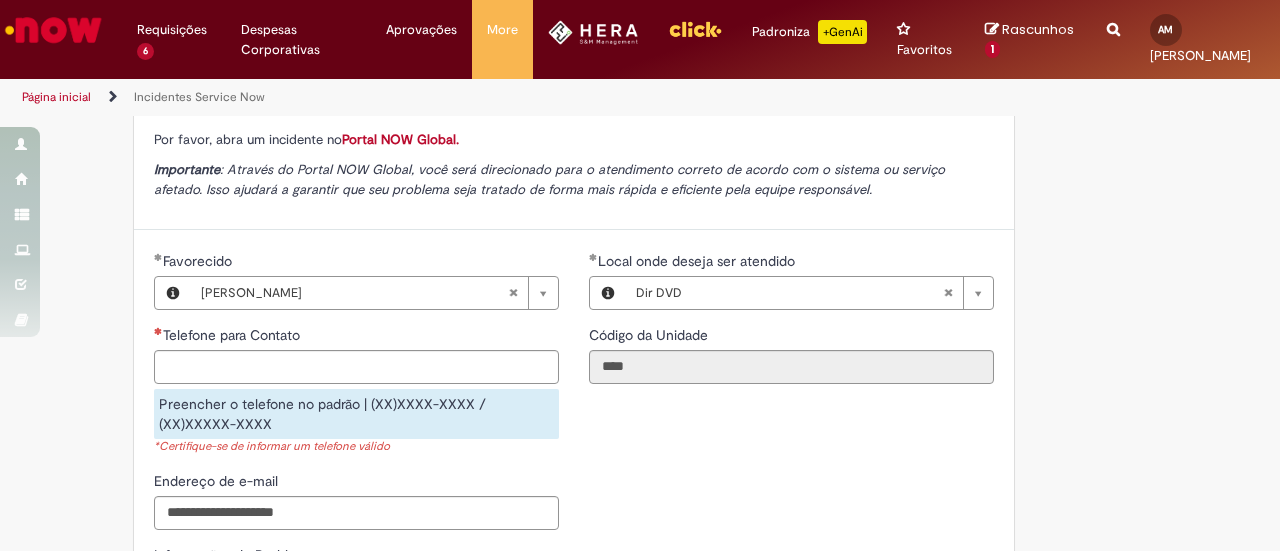 click on "Preencher o telefone no padrão | (XX)XXXX-XXXX / (XX)XXXXX-XXXX" at bounding box center (356, 414) 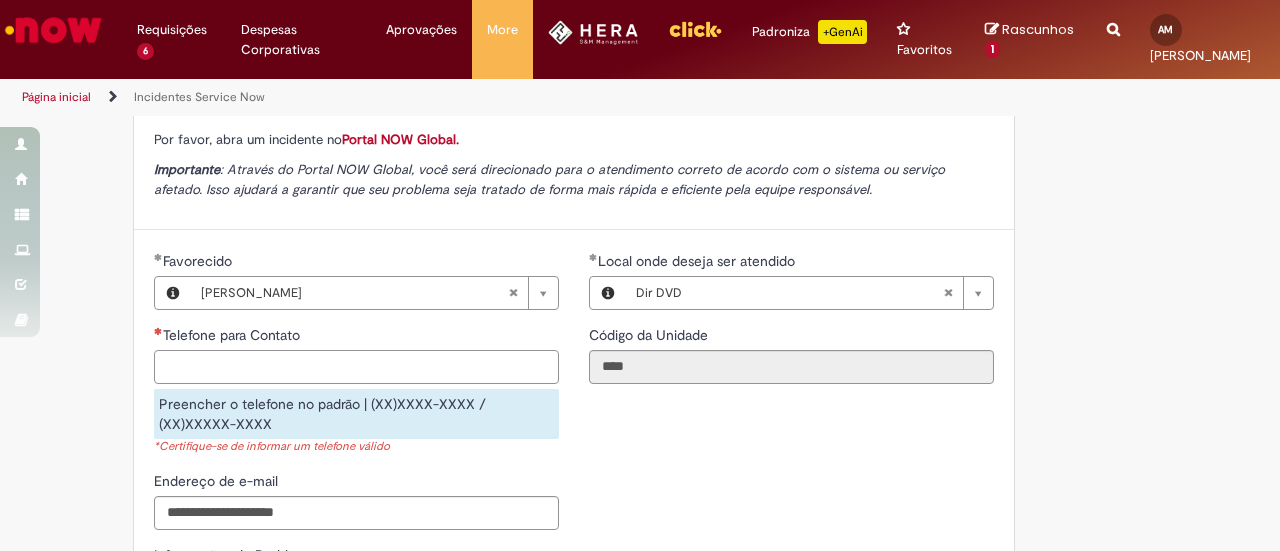 click on "Telefone para Contato" at bounding box center (356, 367) 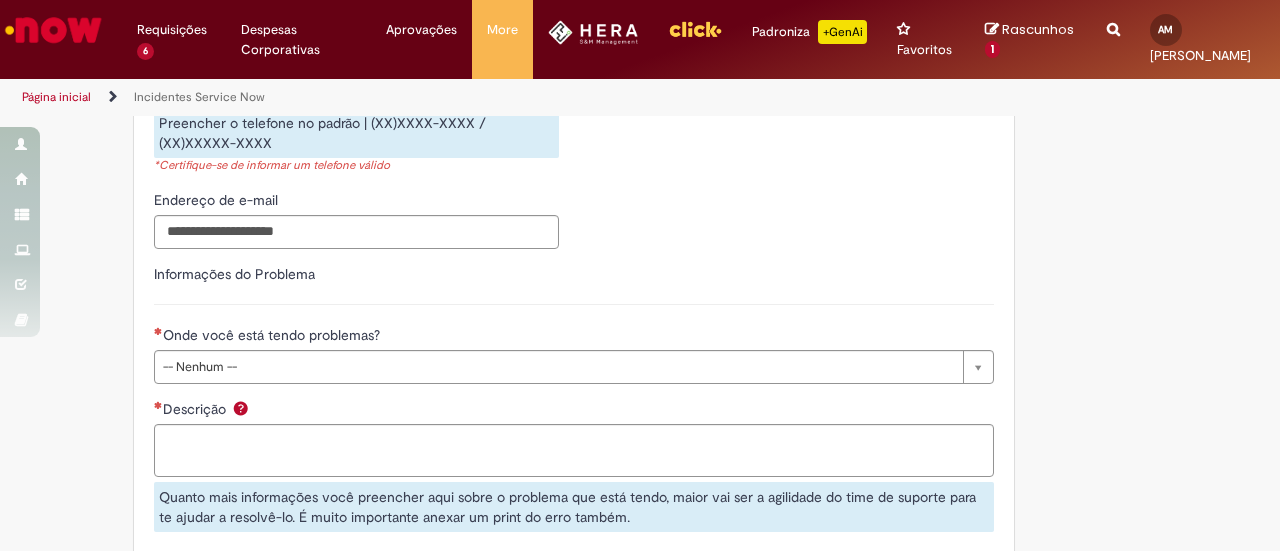 type on "**********" 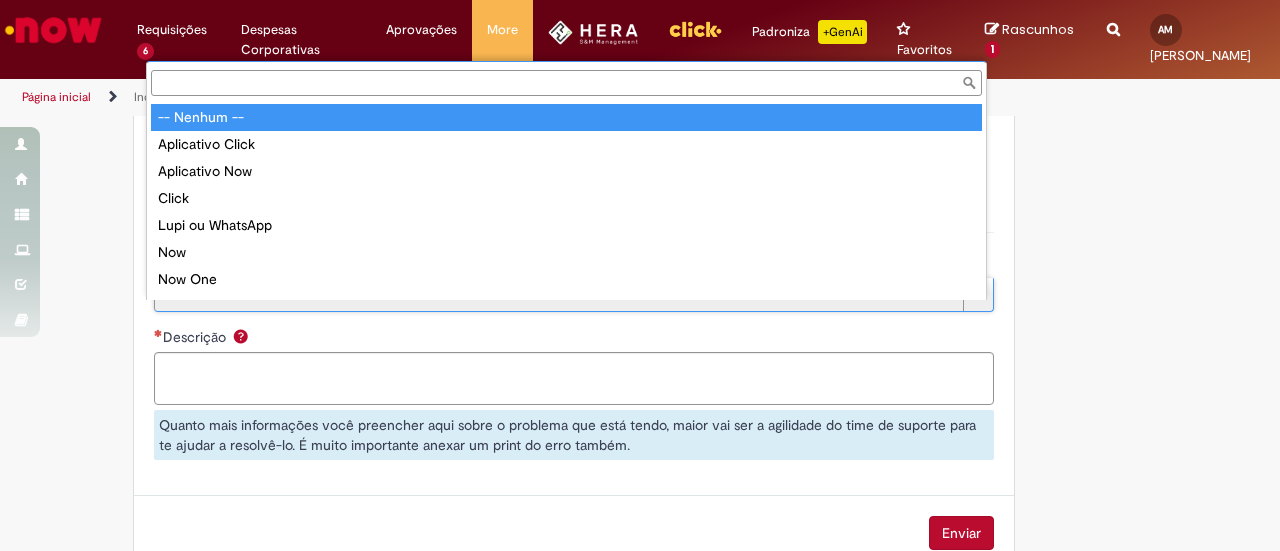 scroll, scrollTop: 830, scrollLeft: 0, axis: vertical 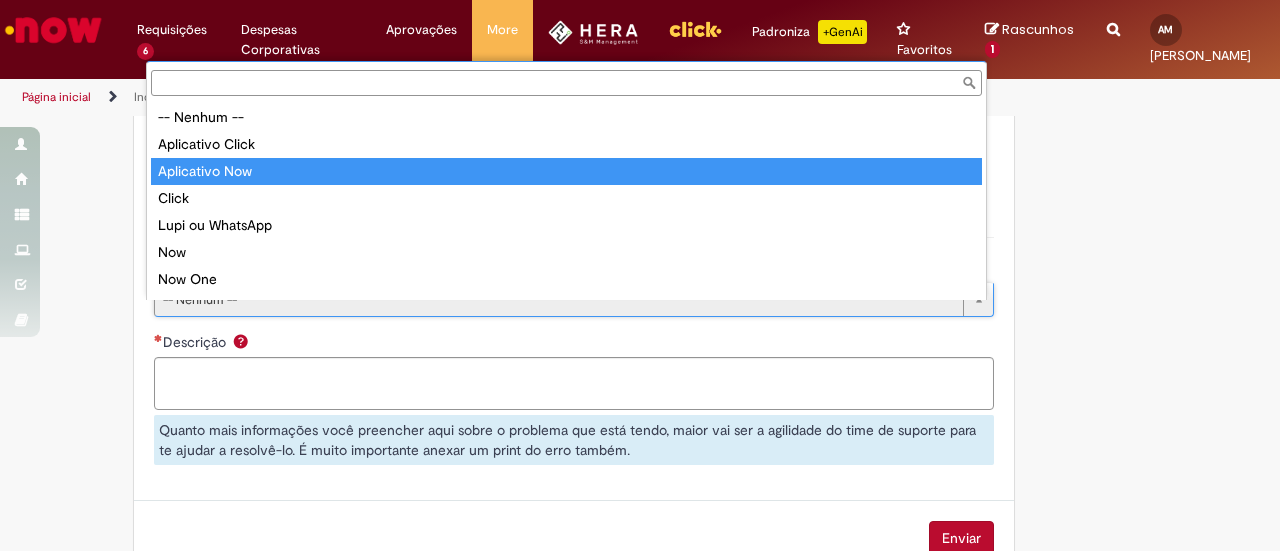 type on "**********" 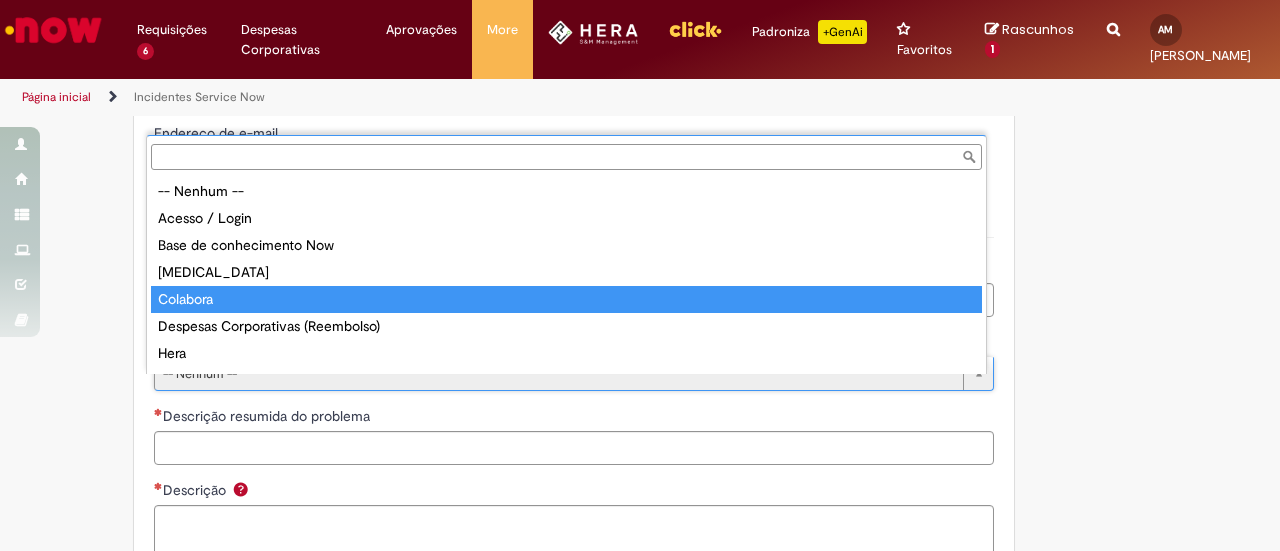 scroll, scrollTop: 105, scrollLeft: 0, axis: vertical 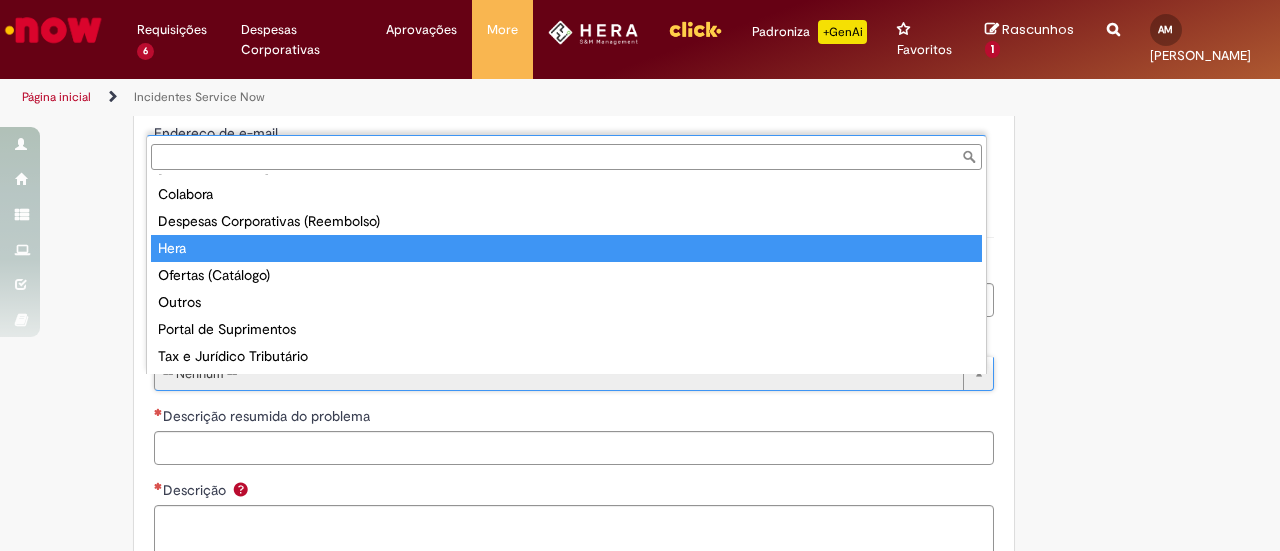 type on "****" 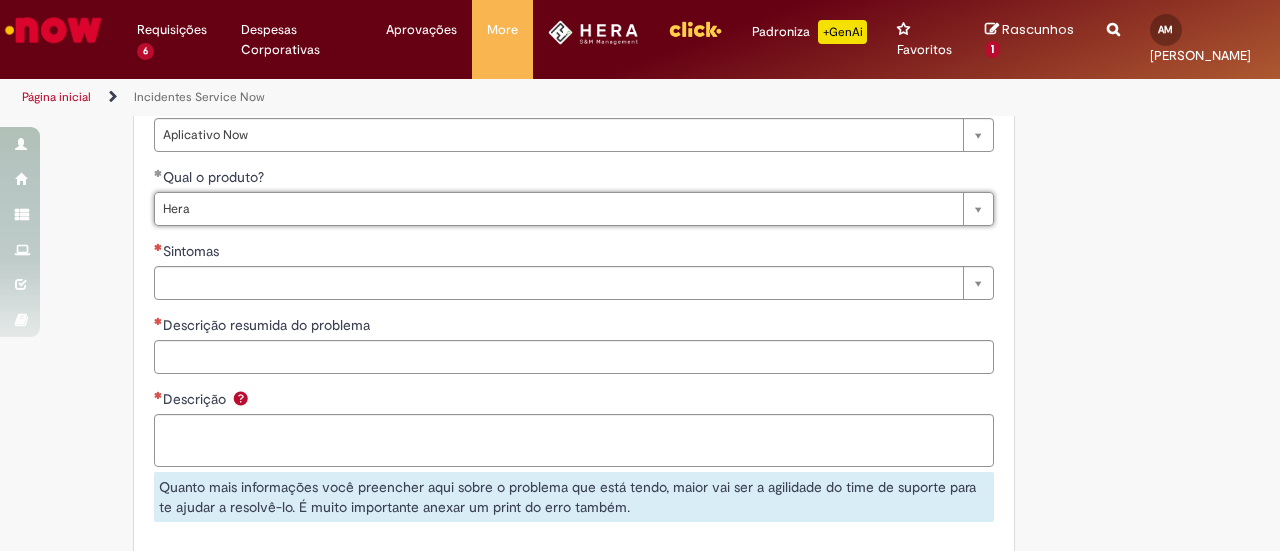scroll, scrollTop: 996, scrollLeft: 0, axis: vertical 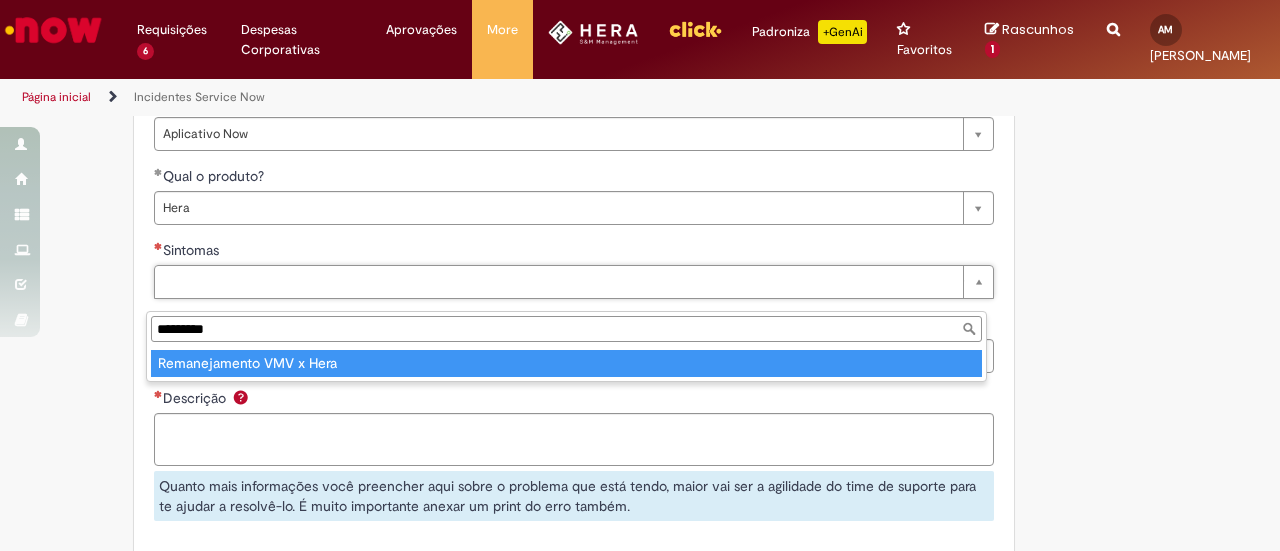 type on "*********" 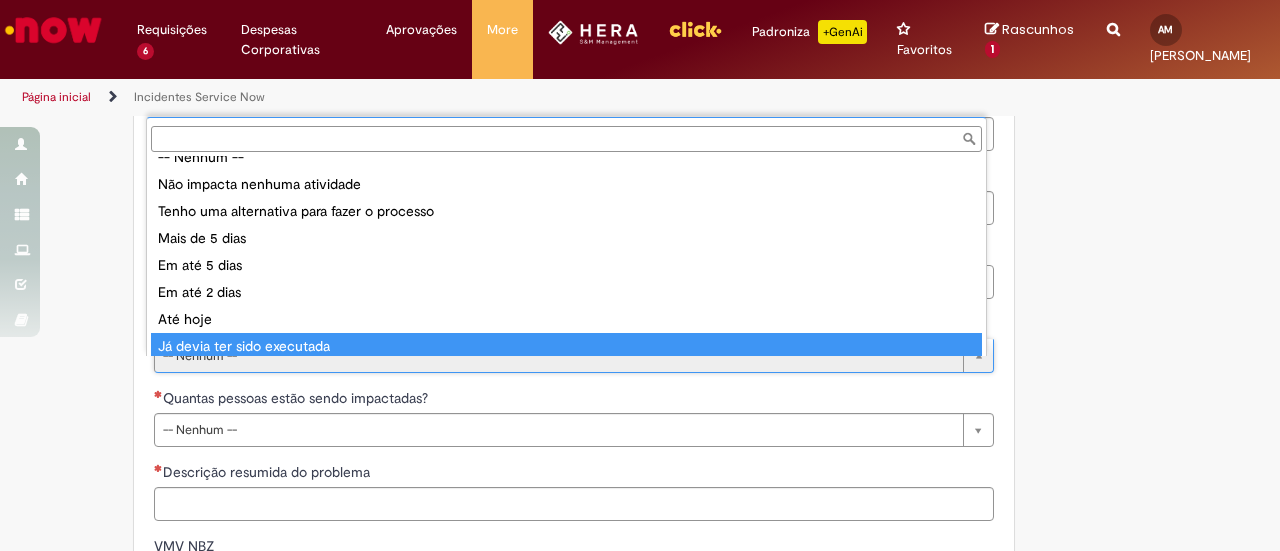 scroll, scrollTop: 24, scrollLeft: 0, axis: vertical 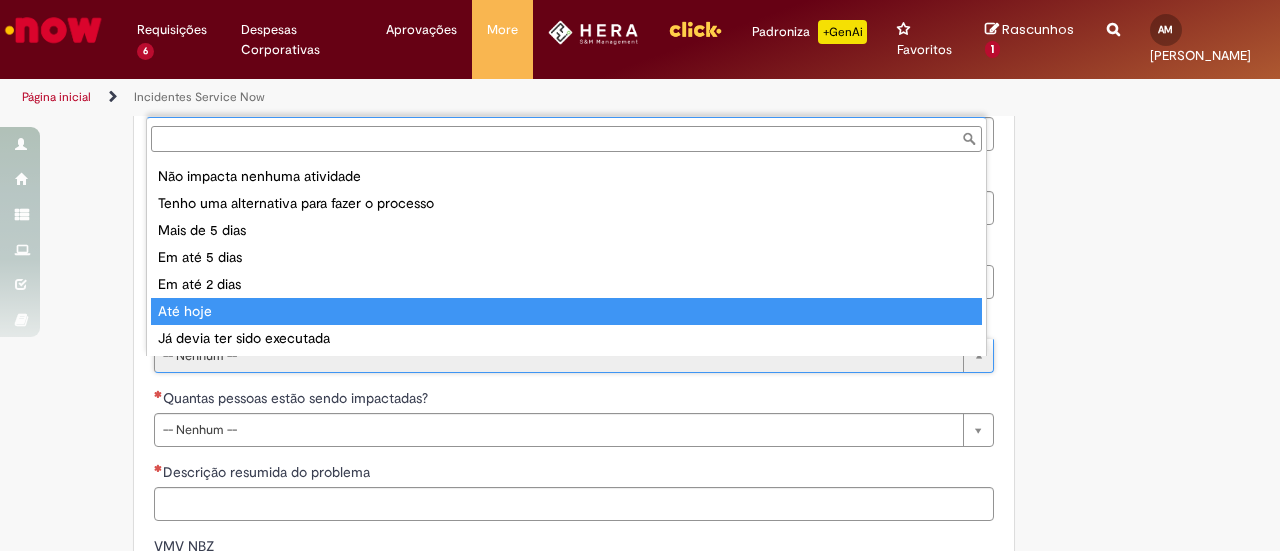 type on "********" 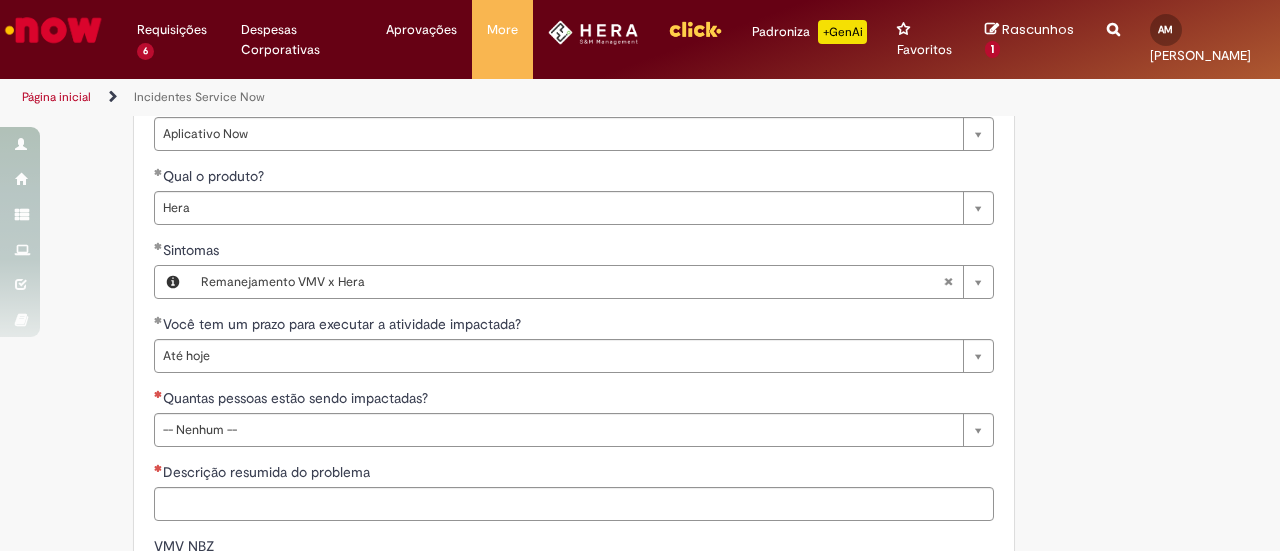 click on "Adicionar a Favoritos
Incidentes Service Now
Oferta destinada à abertura de incidentes no ServiceNow.
Para Relatar Incidentes em Produtos Específicos da Plataforma ServiceNow
Abra este registro para relatar problemas relacionados a funcionalidades que estavam operando corretamente anteriormente, mas que agora não estão funcionando ou estão apresentando falhas. Esse incidente pode estar associado a um dos seguintes produtos da plataforma ServiceNow ou sistemas internos:
Click
Now
Lupi
Now One
Se o seu problema for relacionado a sistemas externos ou plataformas fora do escopo da ServiceNow, como:
SAP
VD
Workday
Office 365
ConectaFahz
Aurora
WMS
BEES
Authenticator     entre outros...
Por favor, abra um incidente no  Portal NOW Global.
Importante
Urgência Grupo resolvedor     APR - Contabilidade S&M" at bounding box center (542, 190) 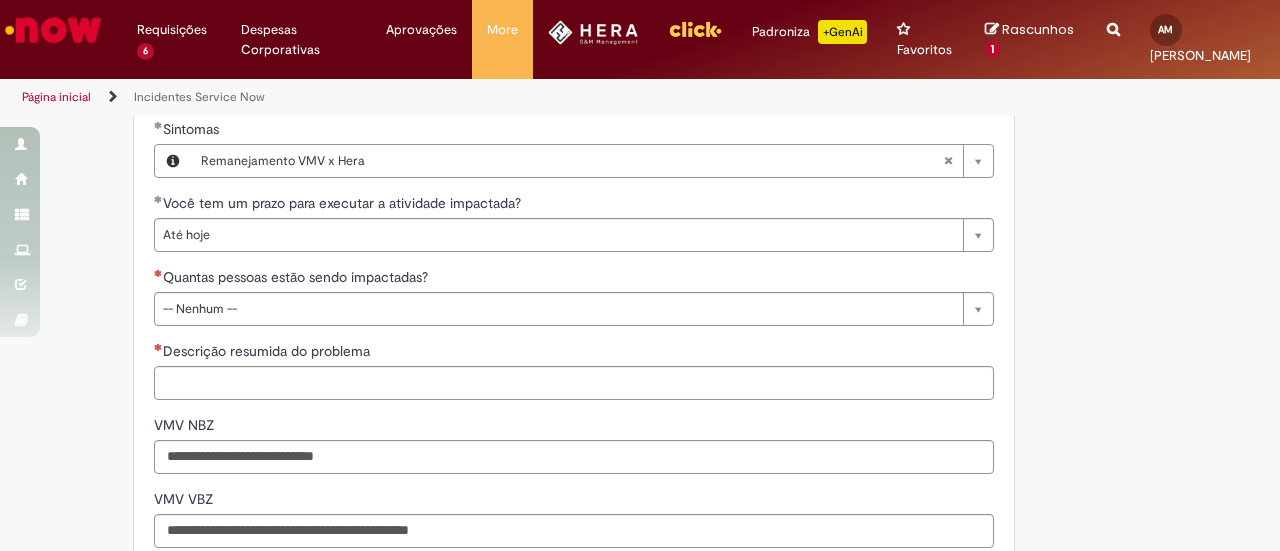 scroll, scrollTop: 1120, scrollLeft: 0, axis: vertical 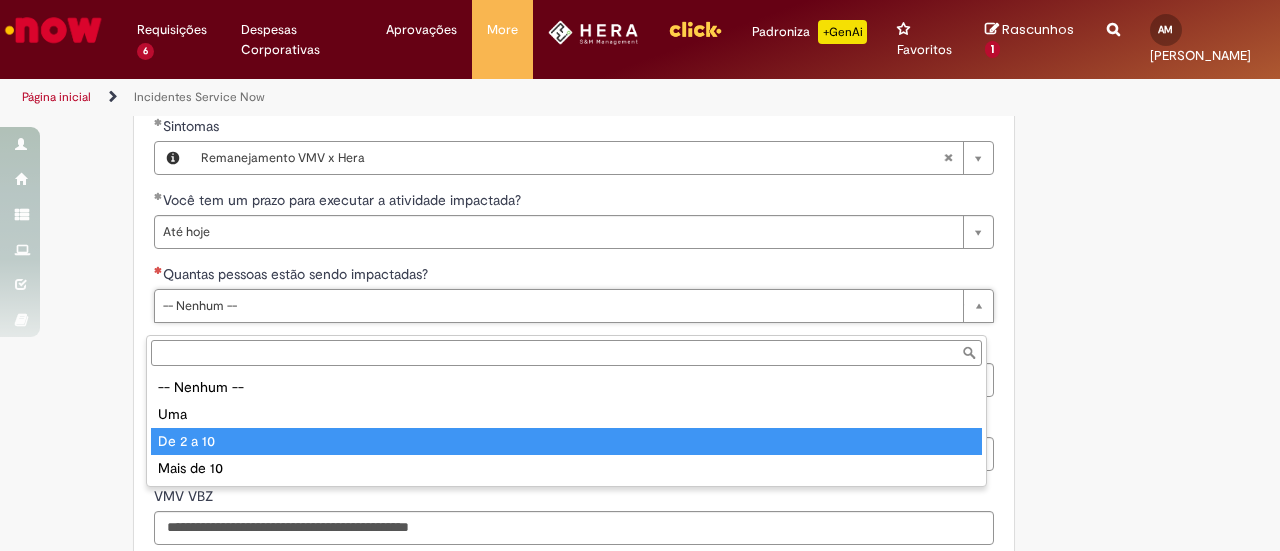 type on "*********" 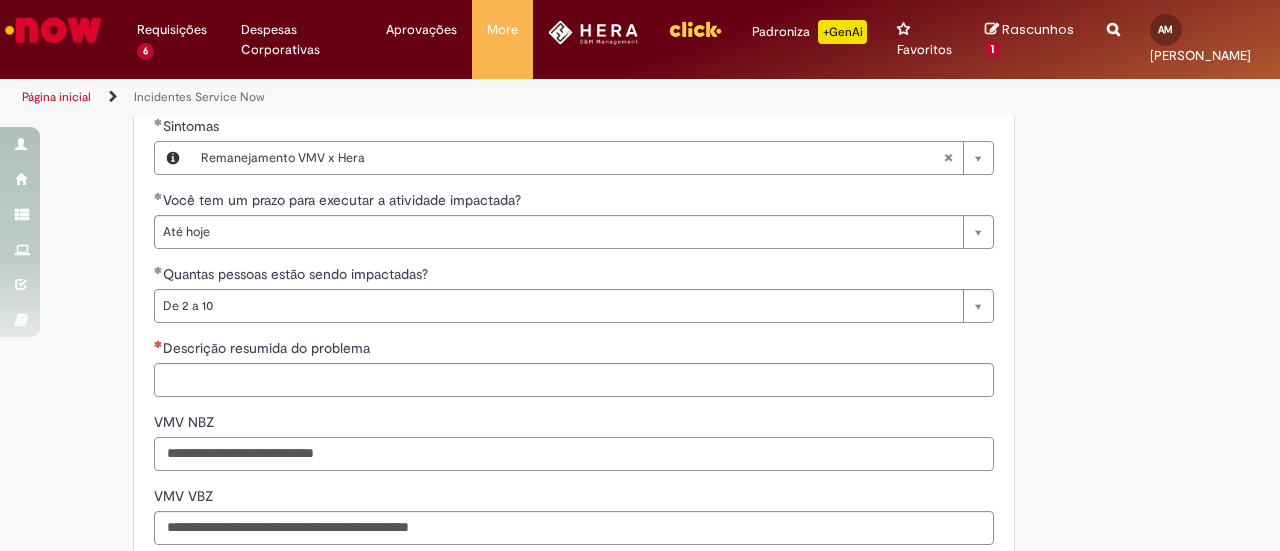 click on "VMV NBZ" at bounding box center (574, 454) 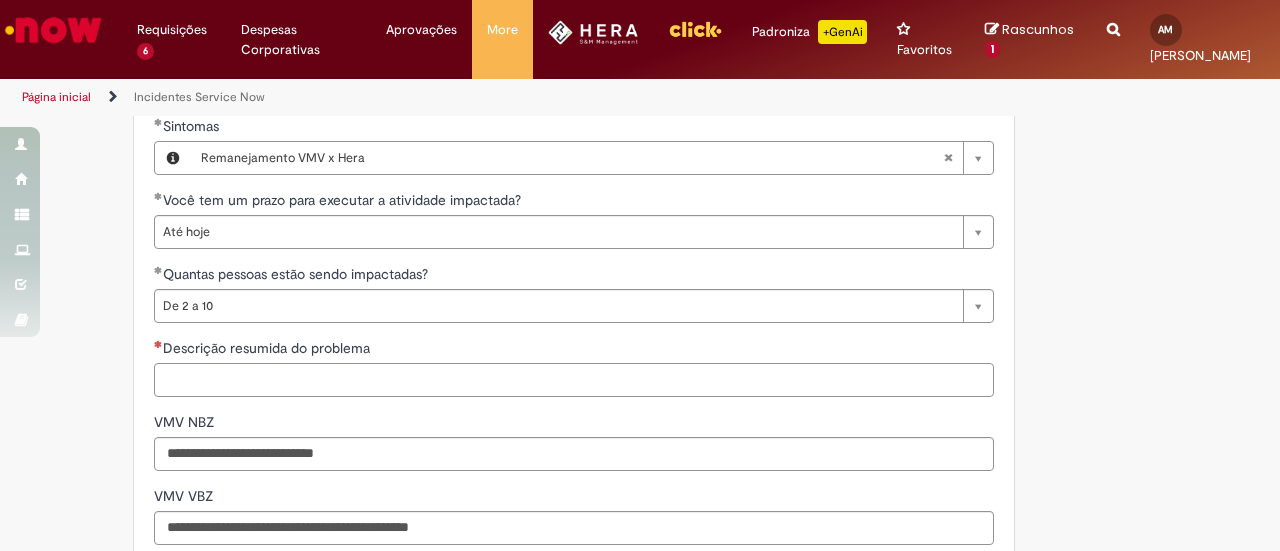 click on "Descrição resumida do problema" at bounding box center (574, 380) 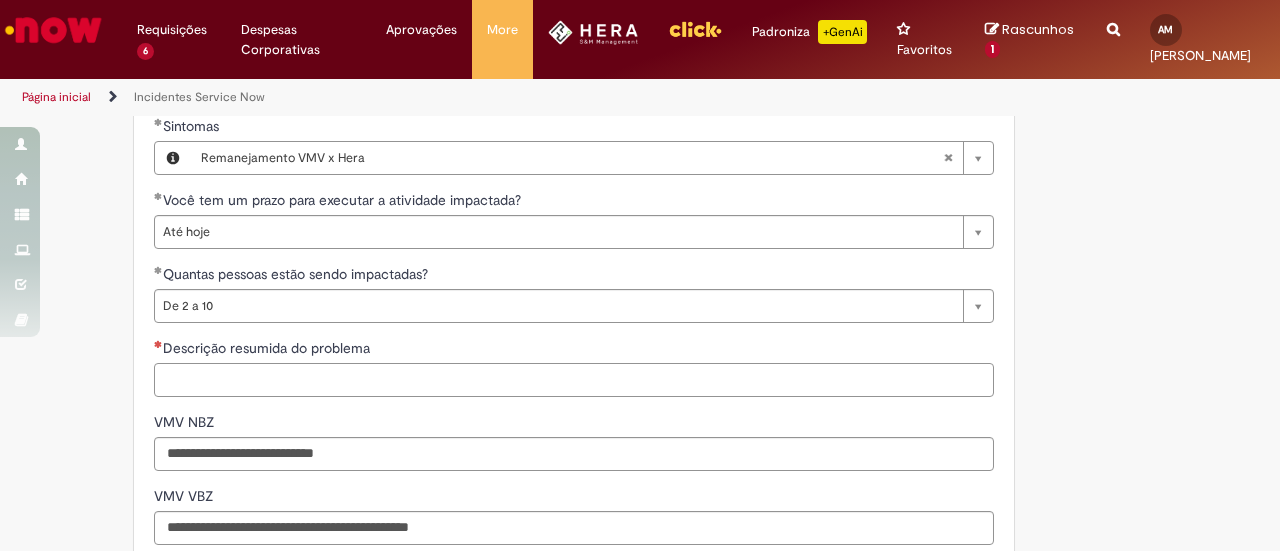 paste on "**********" 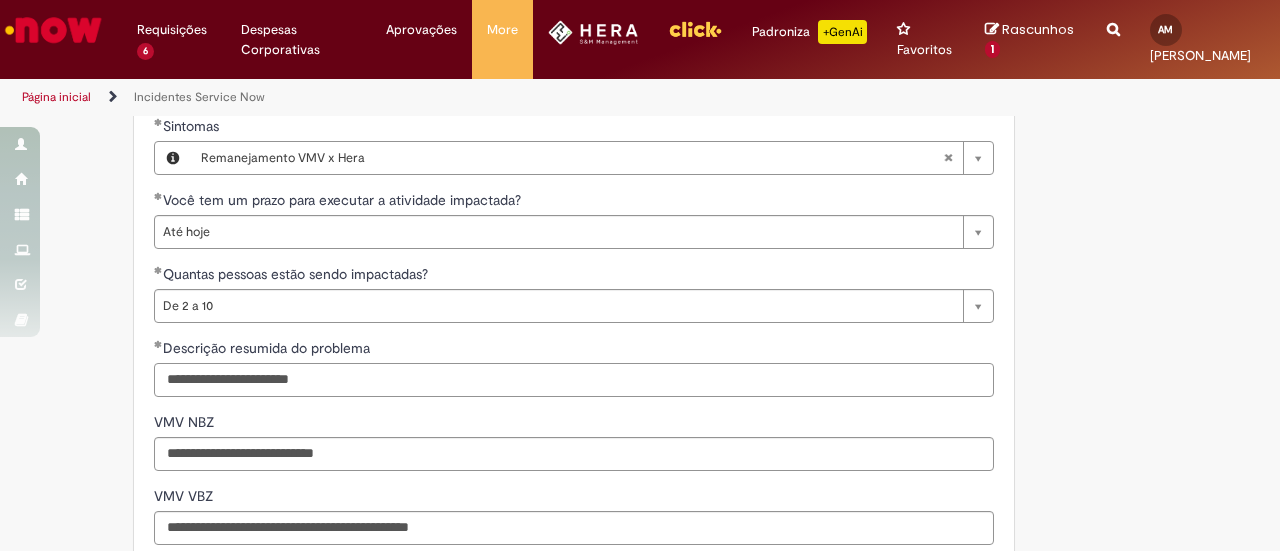 scroll, scrollTop: 1295, scrollLeft: 0, axis: vertical 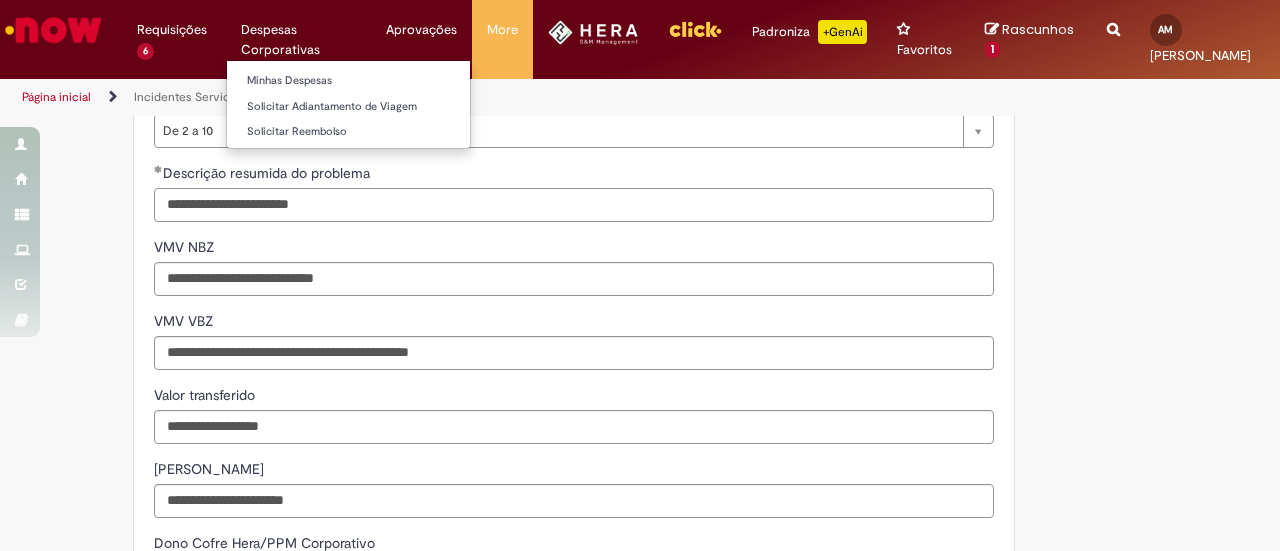 type on "**********" 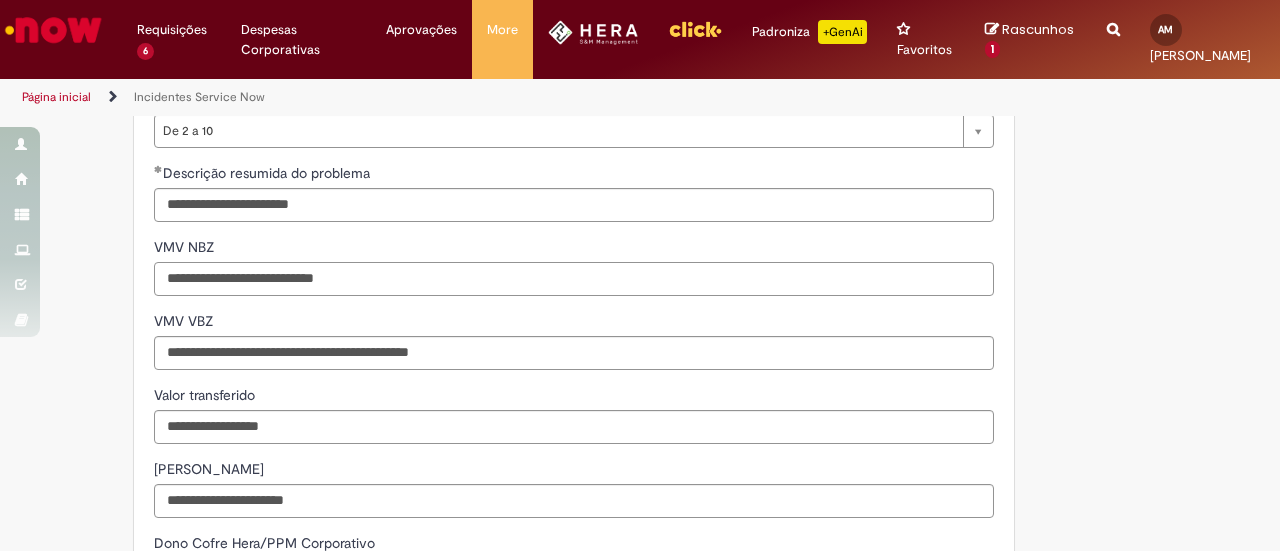 click on "VMV NBZ" at bounding box center [574, 279] 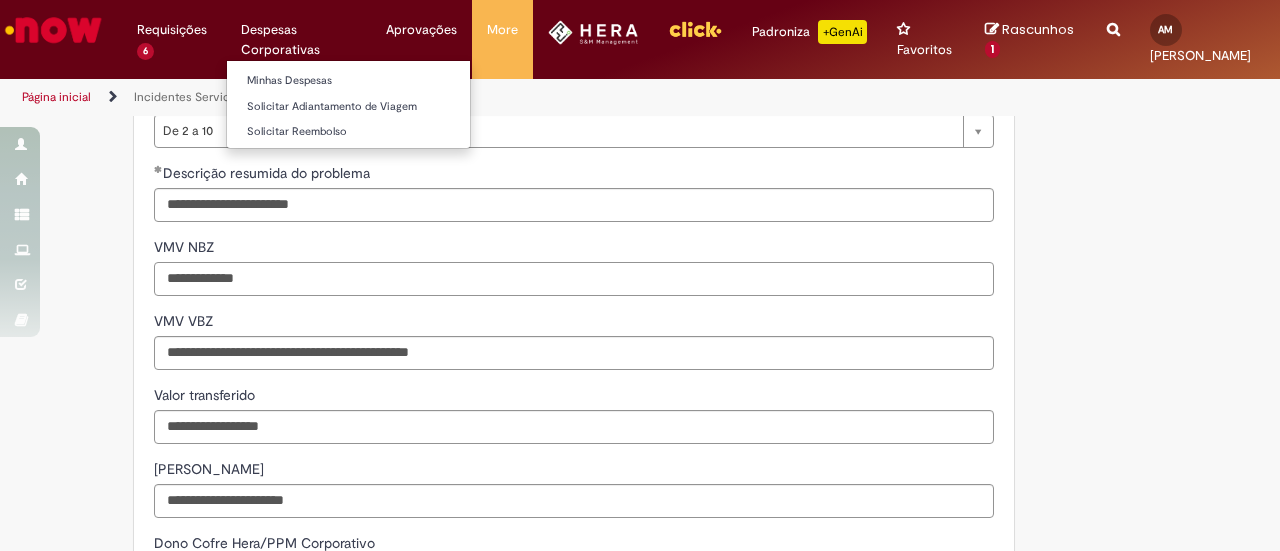 type on "**********" 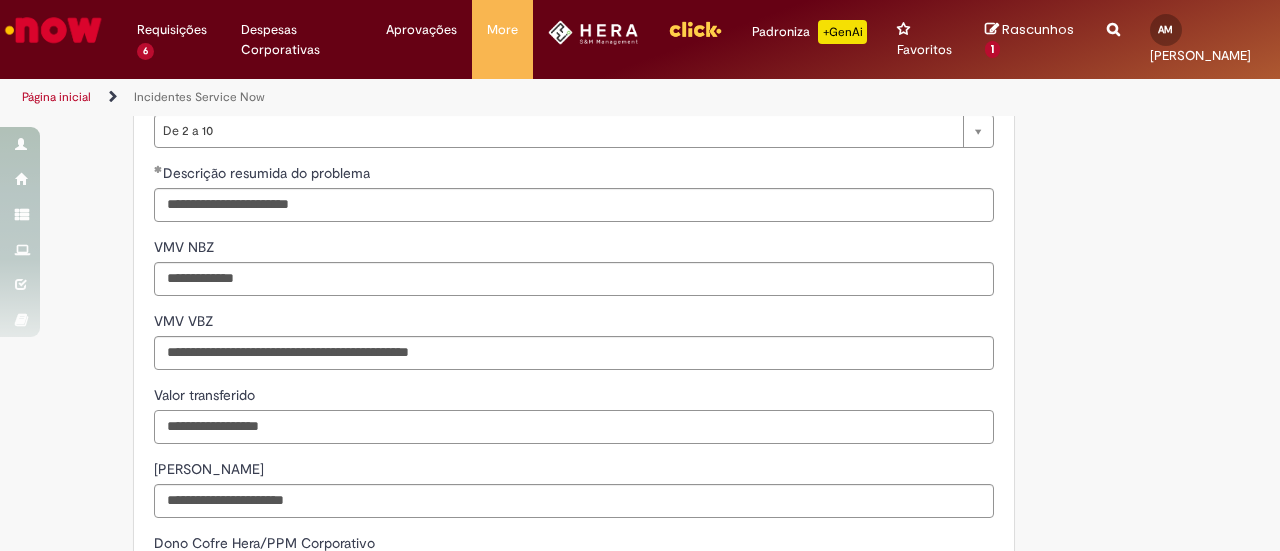 click on "Valor transferido" at bounding box center [574, 427] 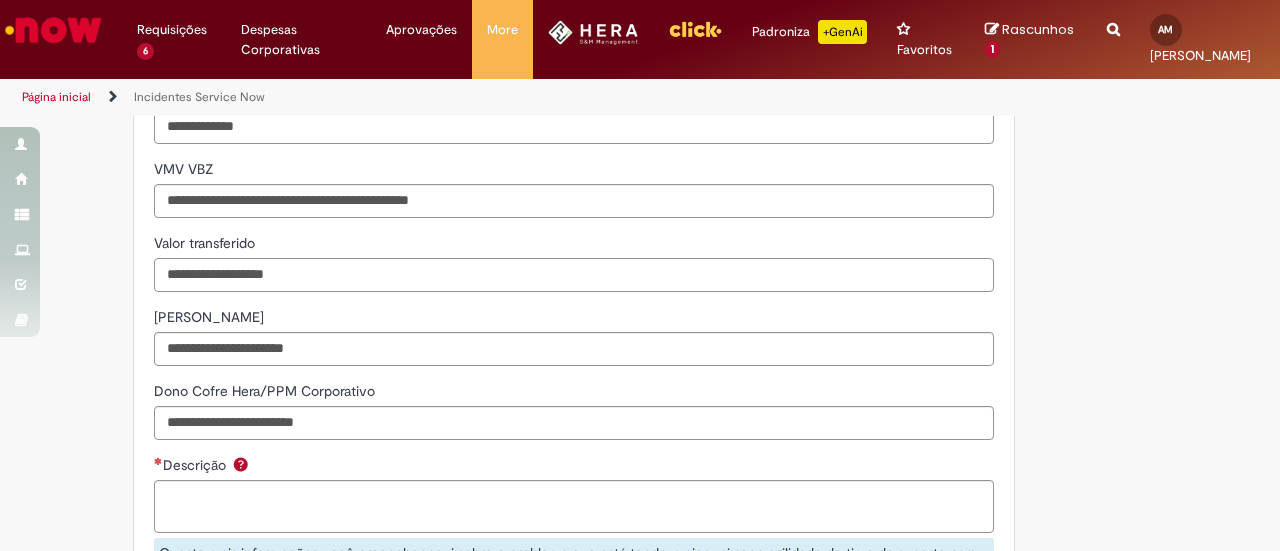 scroll, scrollTop: 1448, scrollLeft: 0, axis: vertical 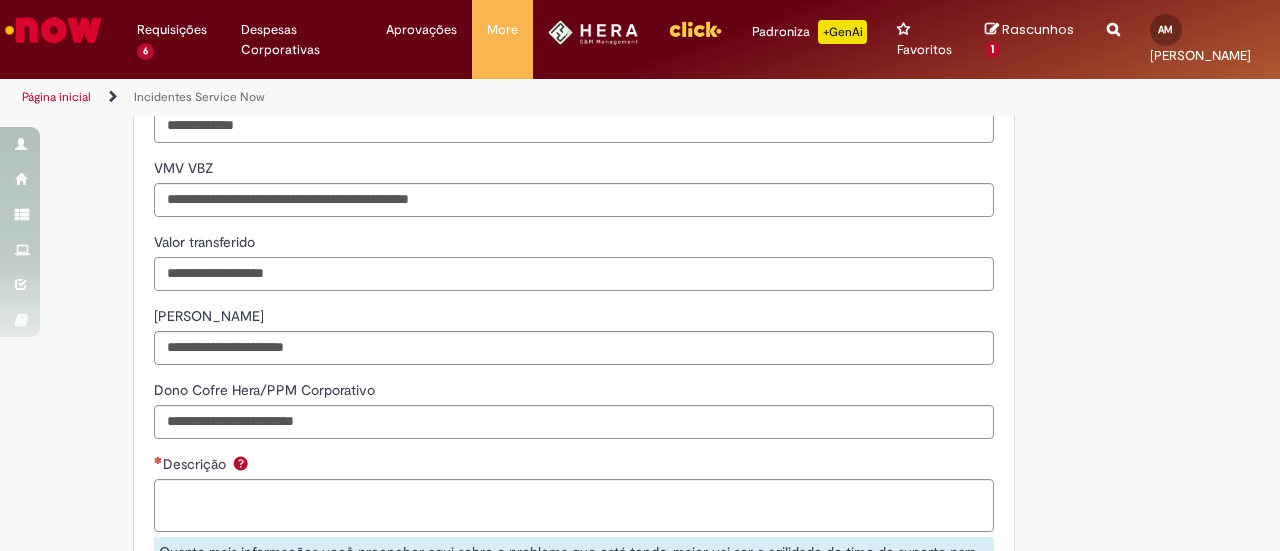 type on "**********" 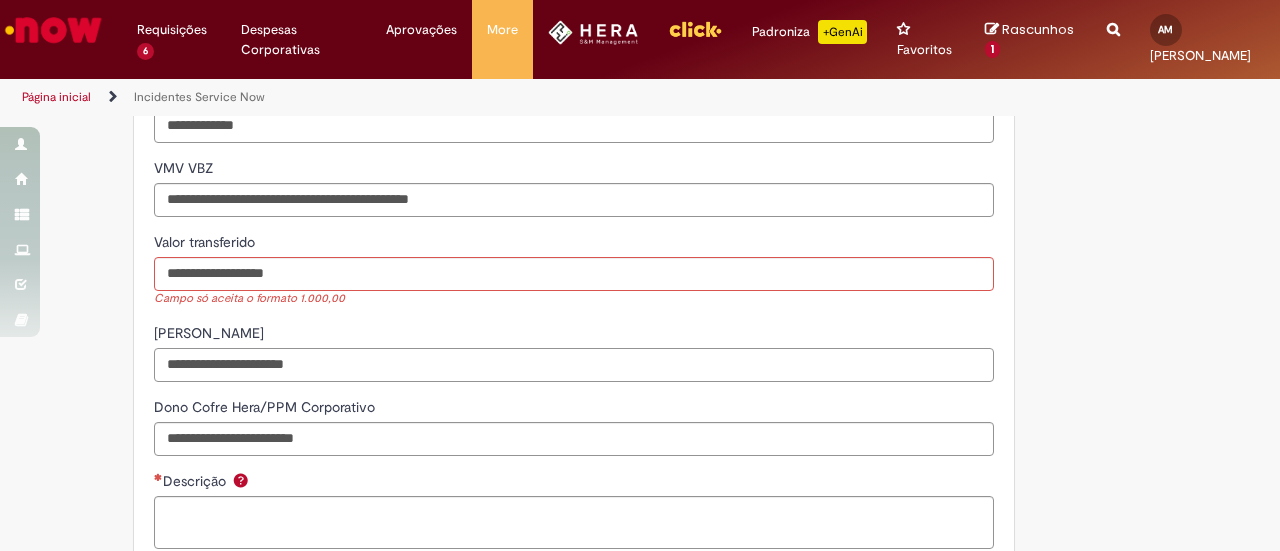 click on "Cofre Hera" at bounding box center (574, 365) 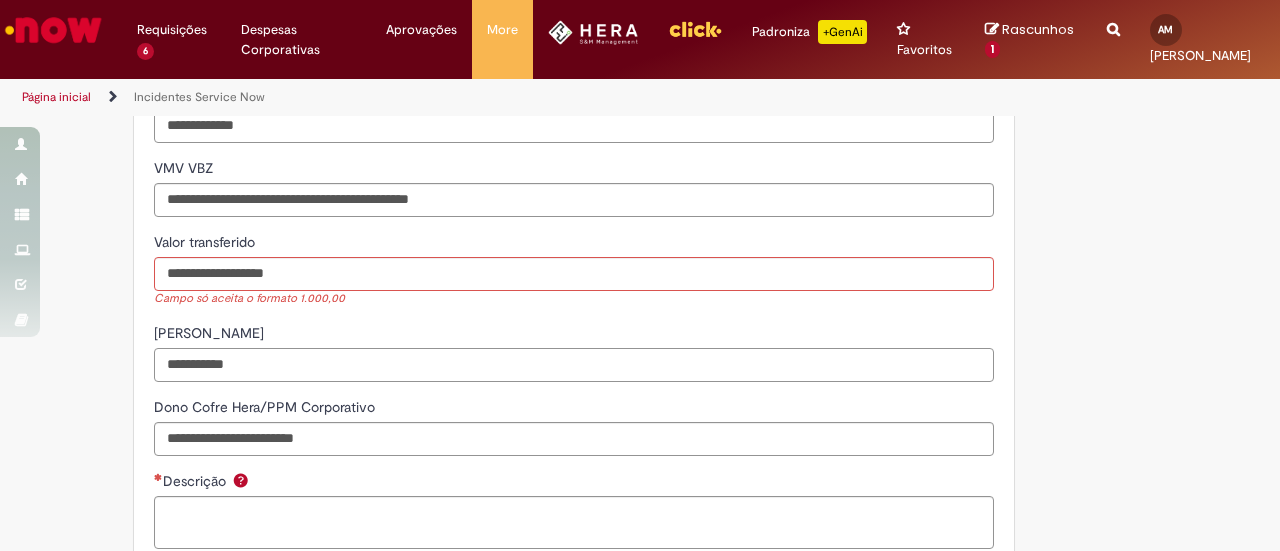 type on "**********" 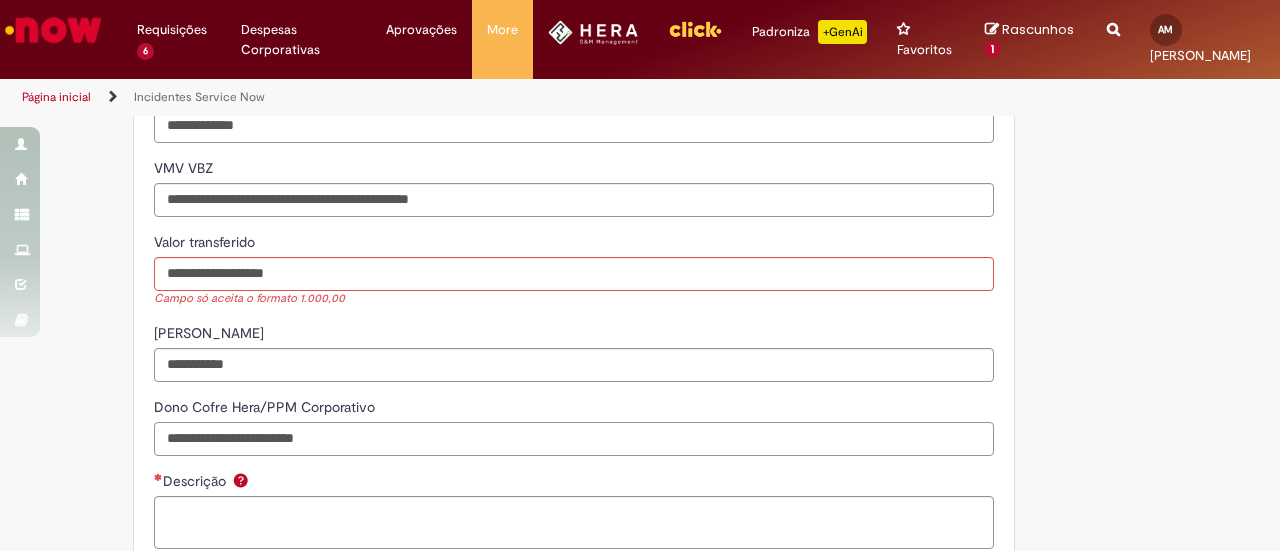 click on "Dono Cofre Hera/PPM Corporativo" at bounding box center (574, 439) 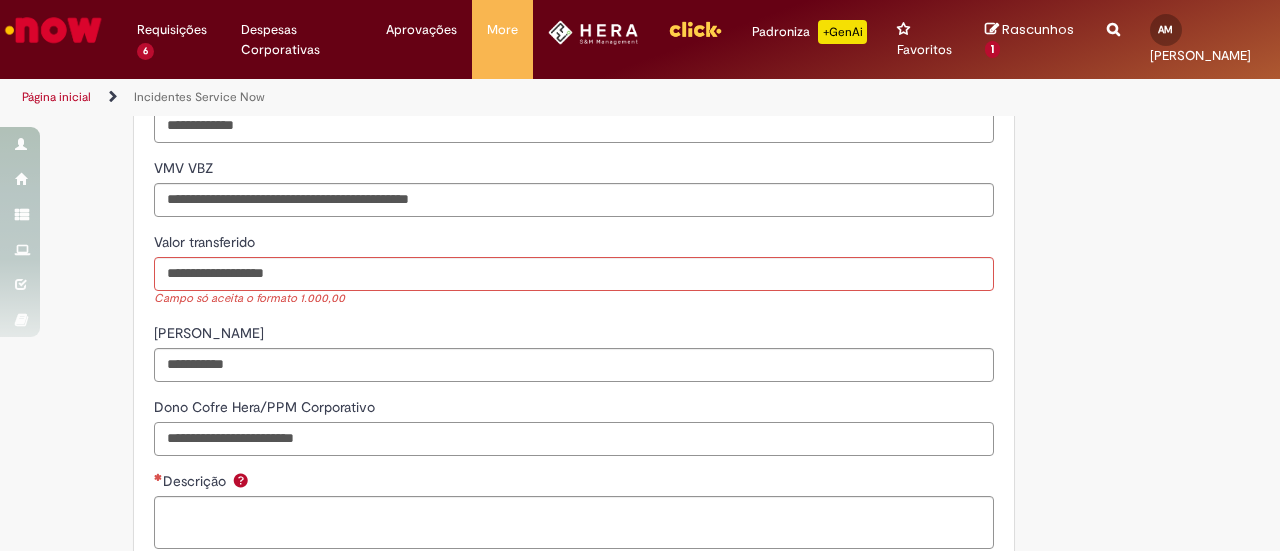 paste on "**********" 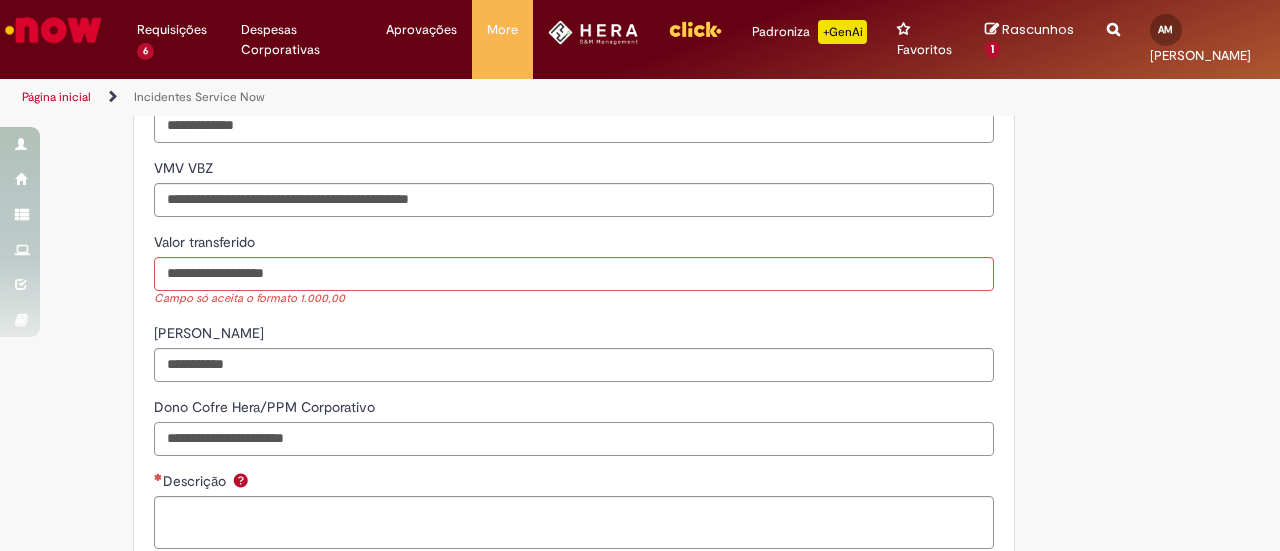 scroll, scrollTop: 1597, scrollLeft: 0, axis: vertical 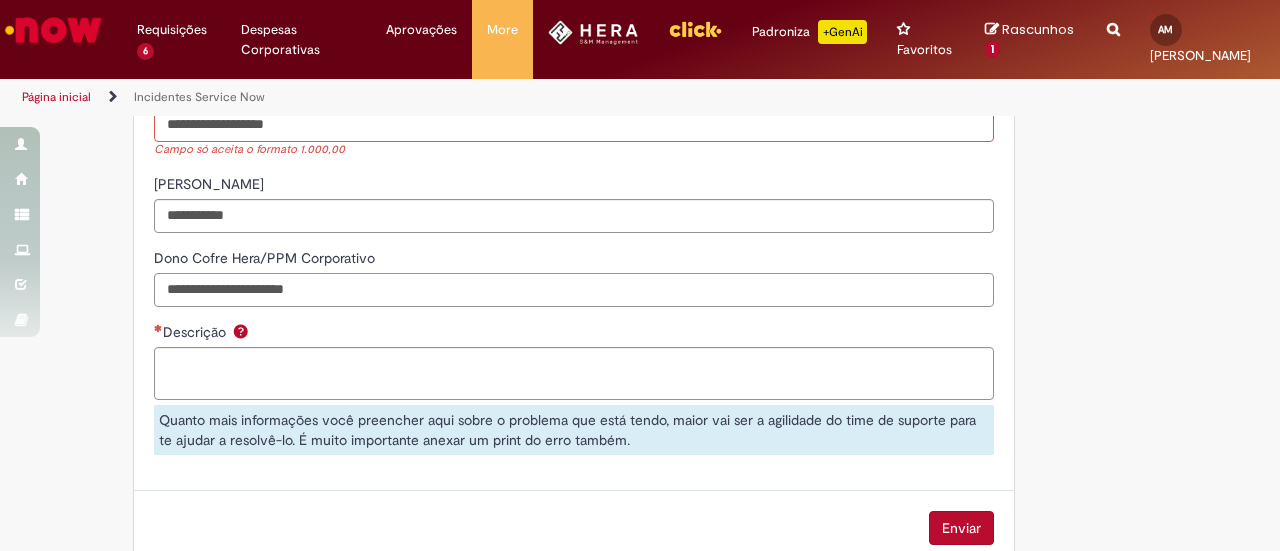 type on "**********" 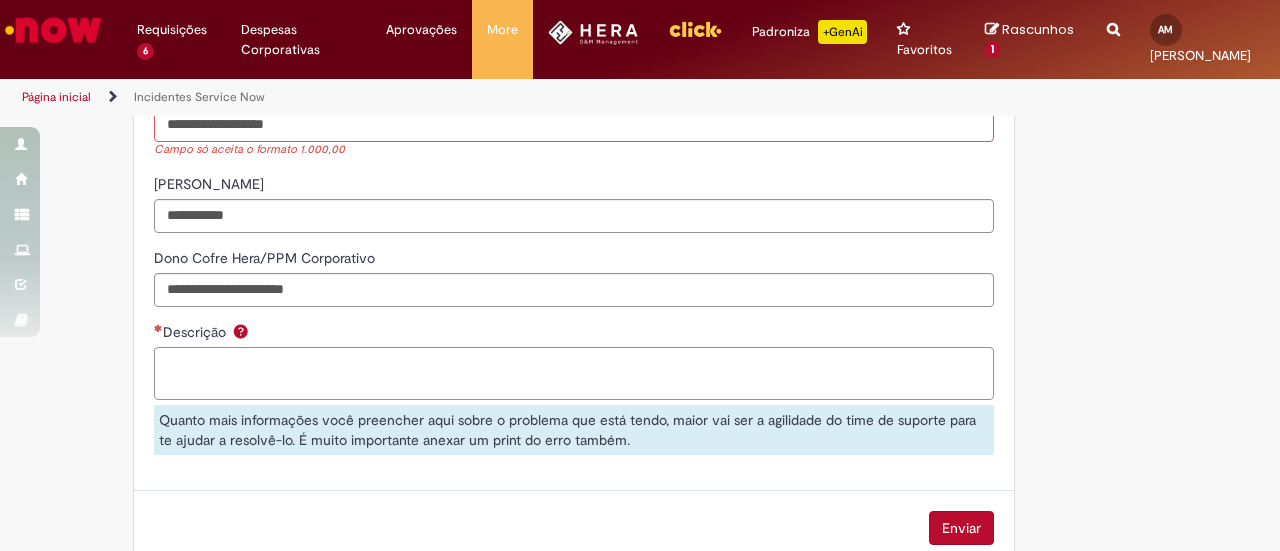 click on "Descrição" at bounding box center (574, 373) 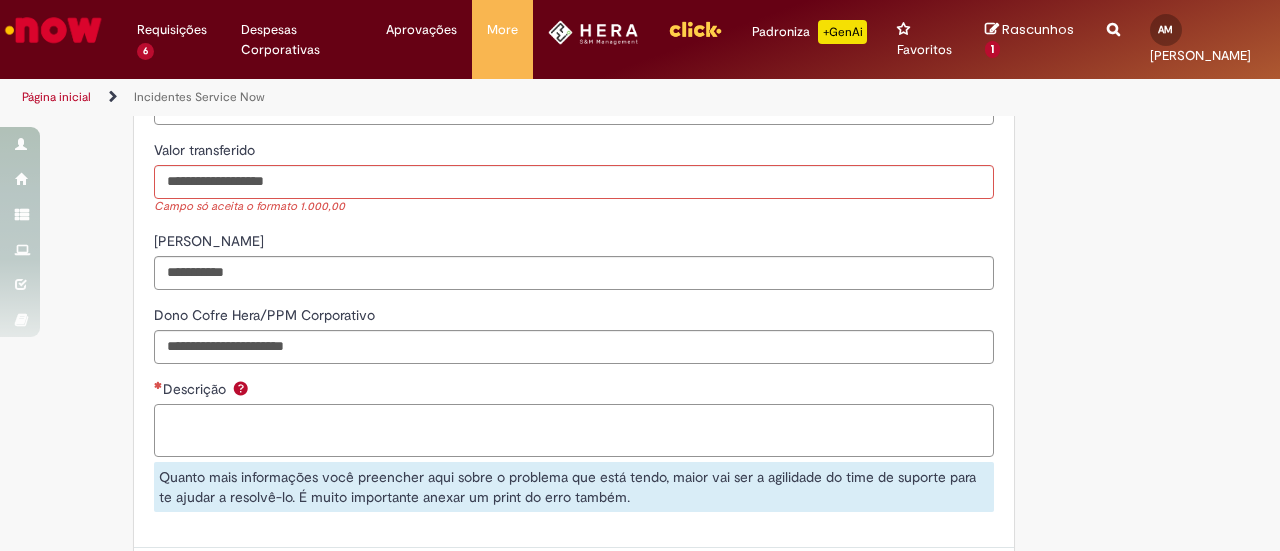 scroll, scrollTop: 1539, scrollLeft: 0, axis: vertical 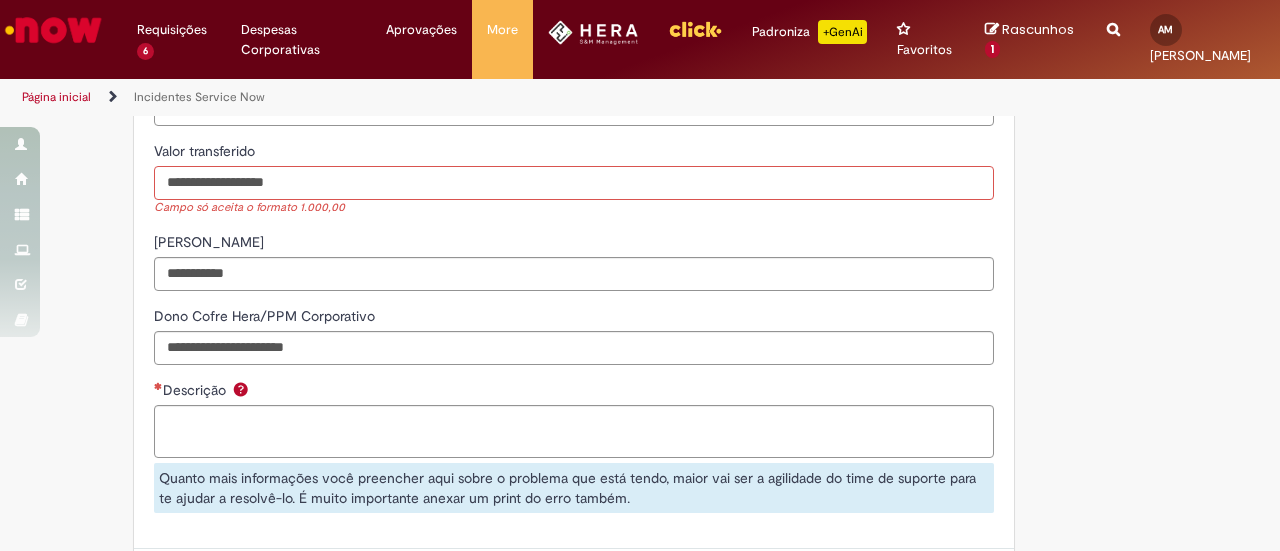click on "**********" at bounding box center (574, 183) 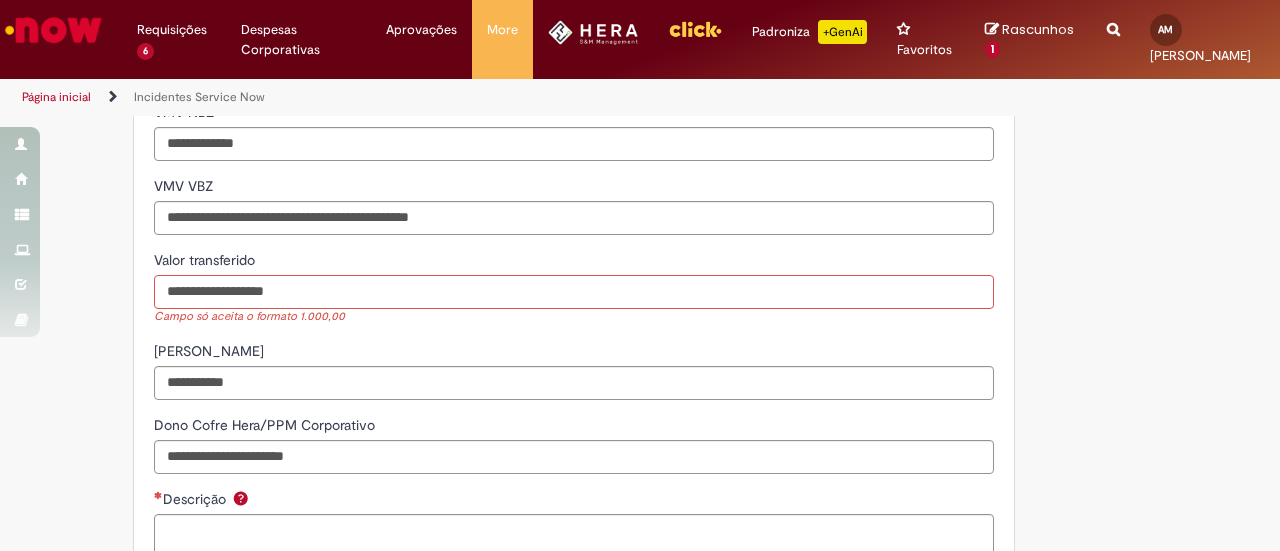 scroll, scrollTop: 1416, scrollLeft: 0, axis: vertical 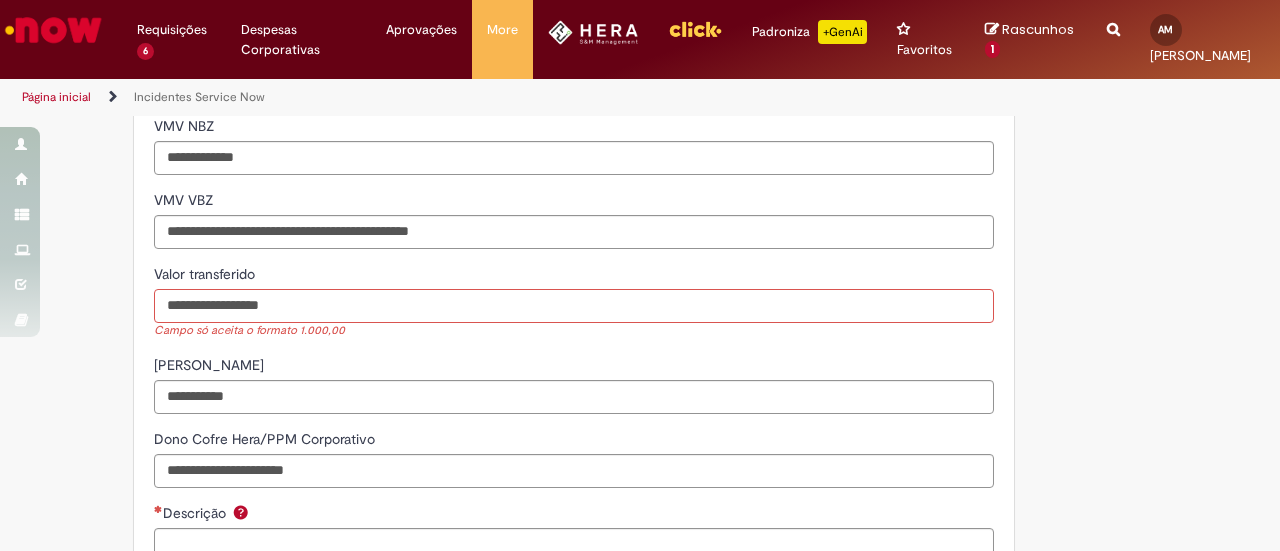 type 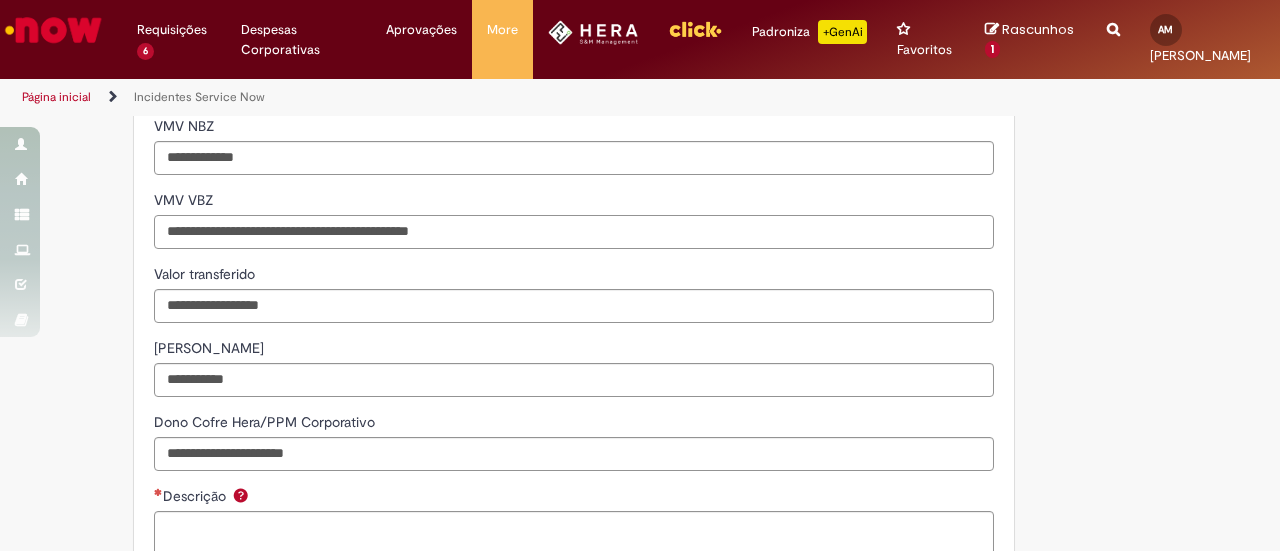 click on "VMV VBZ" at bounding box center (574, 232) 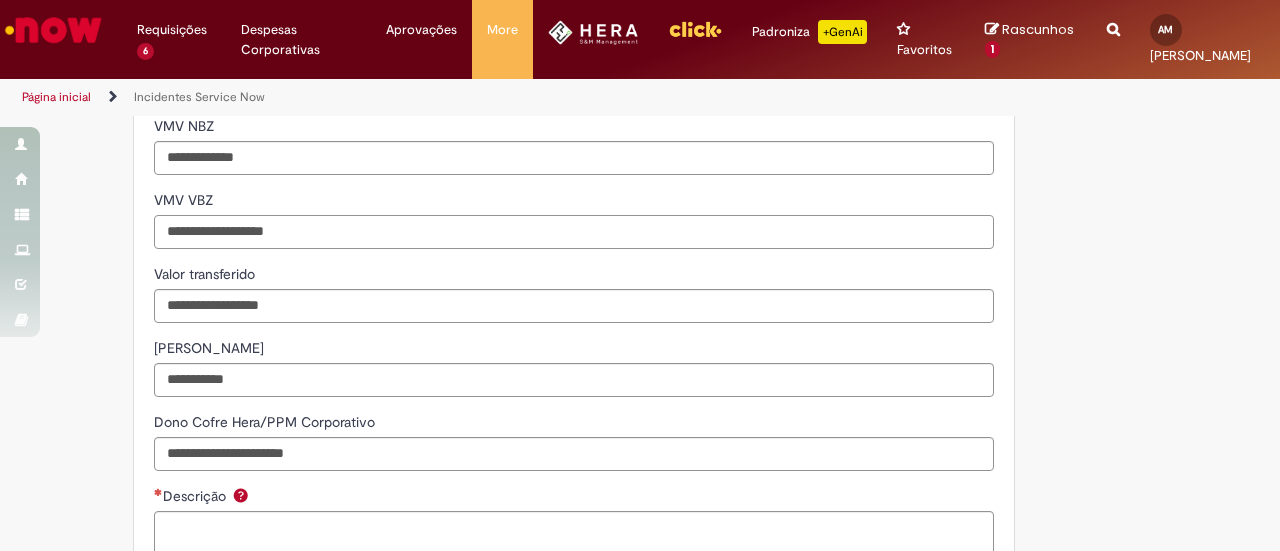 type on "**********" 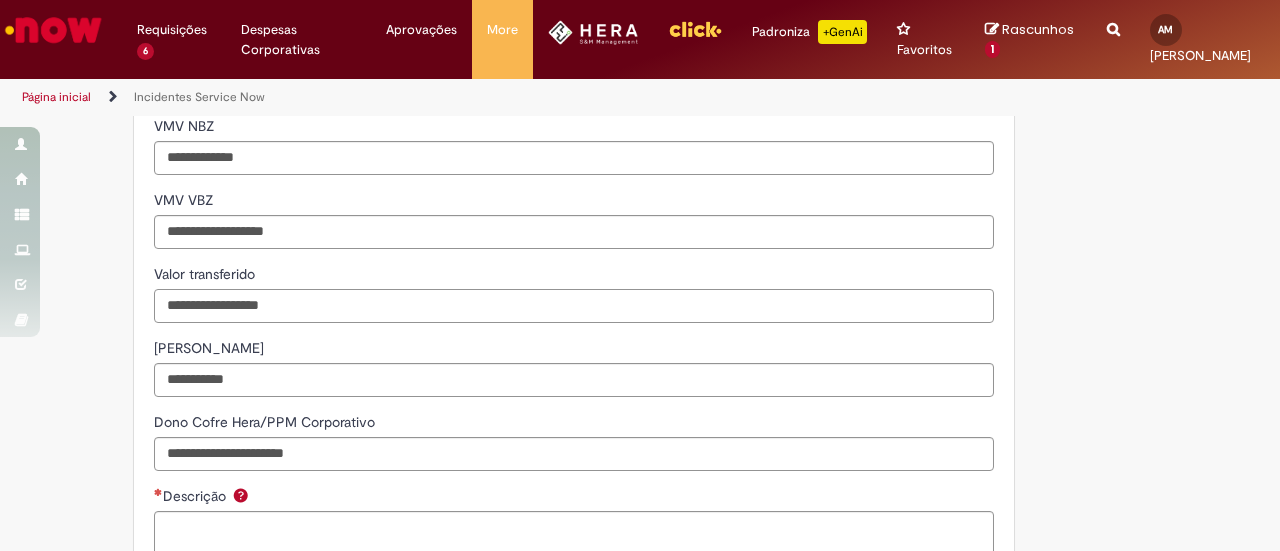 click on "Valor transferido" at bounding box center [574, 306] 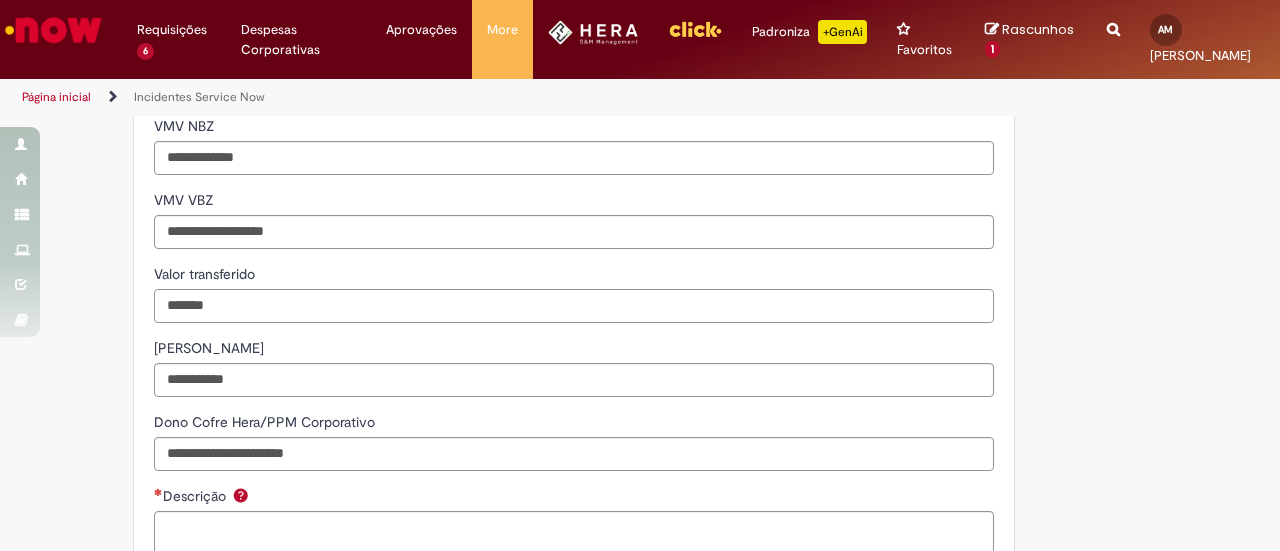 click on "*******" at bounding box center [574, 306] 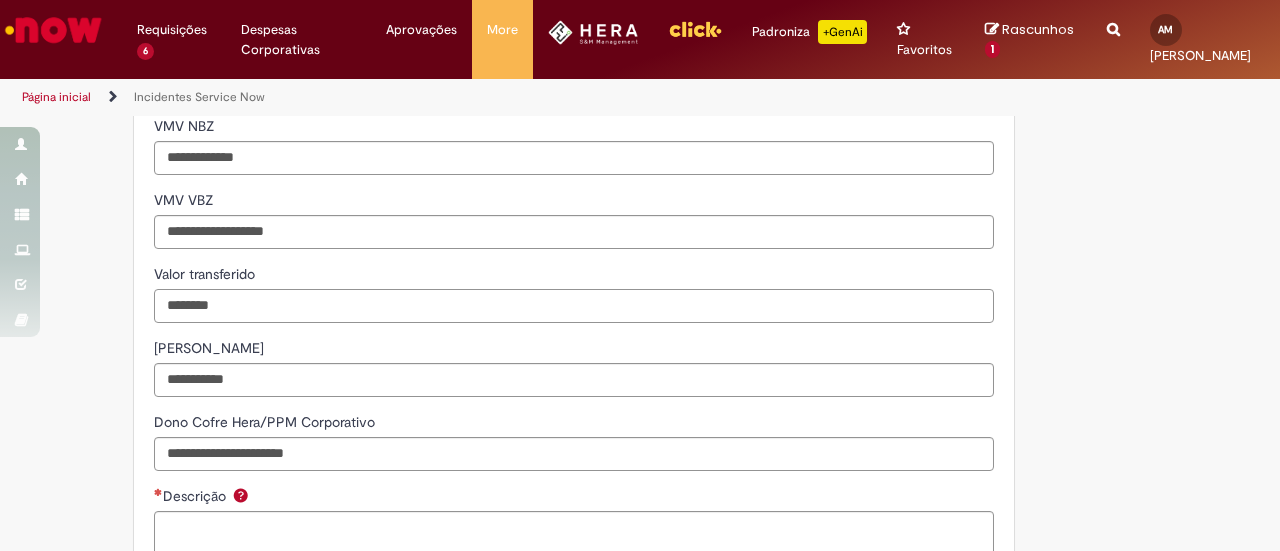 click on "********" at bounding box center (574, 306) 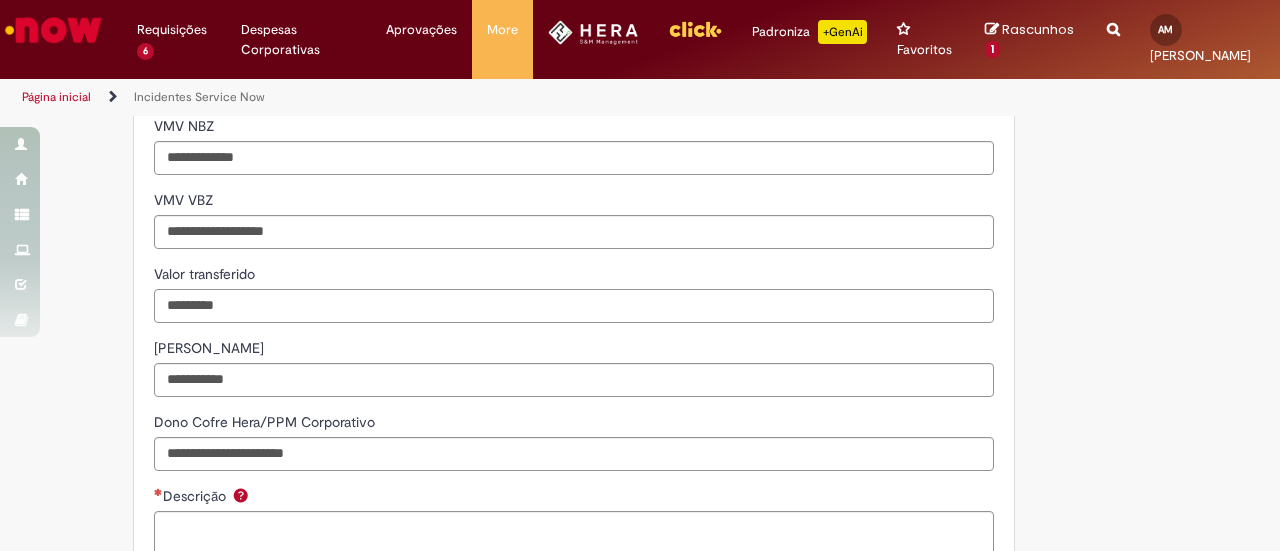 click on "*********" at bounding box center (574, 306) 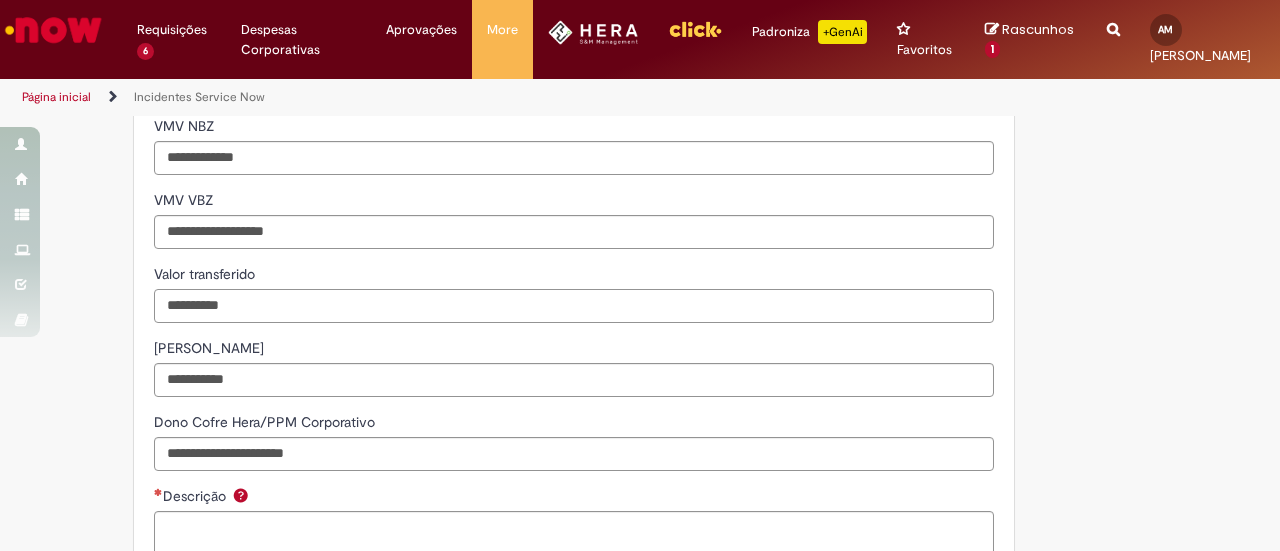 type on "**********" 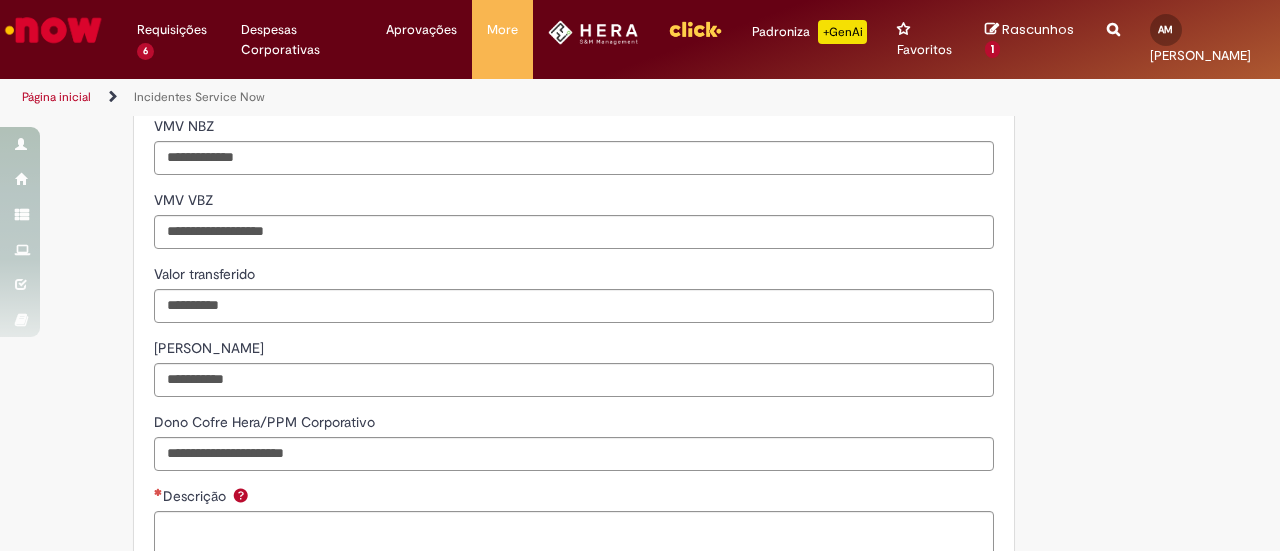 click on "Adicionar a Favoritos
Incidentes Service Now
Oferta destinada à abertura de incidentes no ServiceNow.
Para Relatar Incidentes em Produtos Específicos da Plataforma ServiceNow
Abra este registro para relatar problemas relacionados a funcionalidades que estavam operando corretamente anteriormente, mas que agora não estão funcionando ou estão apresentando falhas. Esse incidente pode estar associado a um dos seguintes produtos da plataforma ServiceNow ou sistemas internos:
Click
Now
Lupi
Now One
Se o seu problema for relacionado a sistemas externos ou plataformas fora do escopo da ServiceNow, como:
SAP
VD
Workday
Office 365
ConectaFahz
Aurora
WMS
BEES
Authenticator     entre outros...
Por favor, abra um incidente no  Portal NOW Global.
Importante
Urgência Grupo resolvedor     APR - Contabilidade S&M" at bounding box center [542, -230] 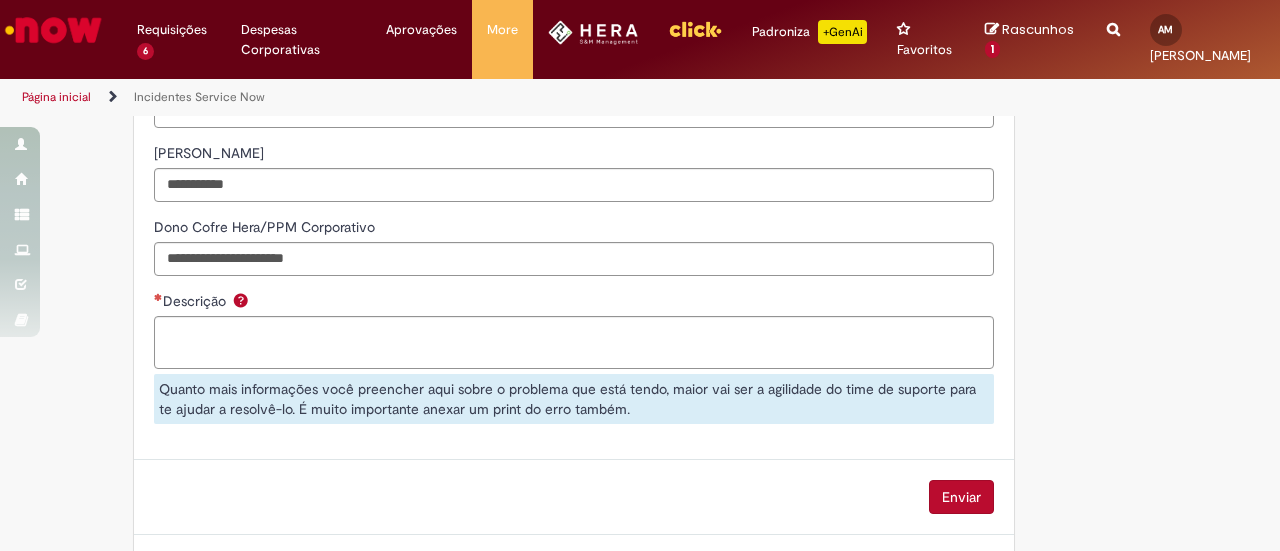 scroll, scrollTop: 1612, scrollLeft: 0, axis: vertical 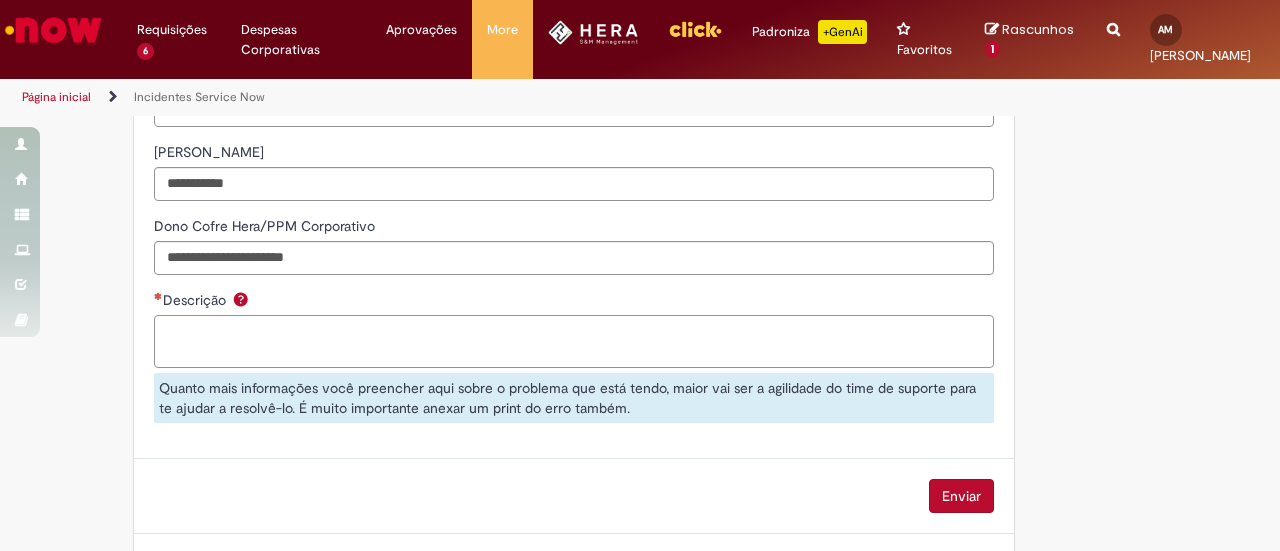 click on "Descrição" at bounding box center (574, 341) 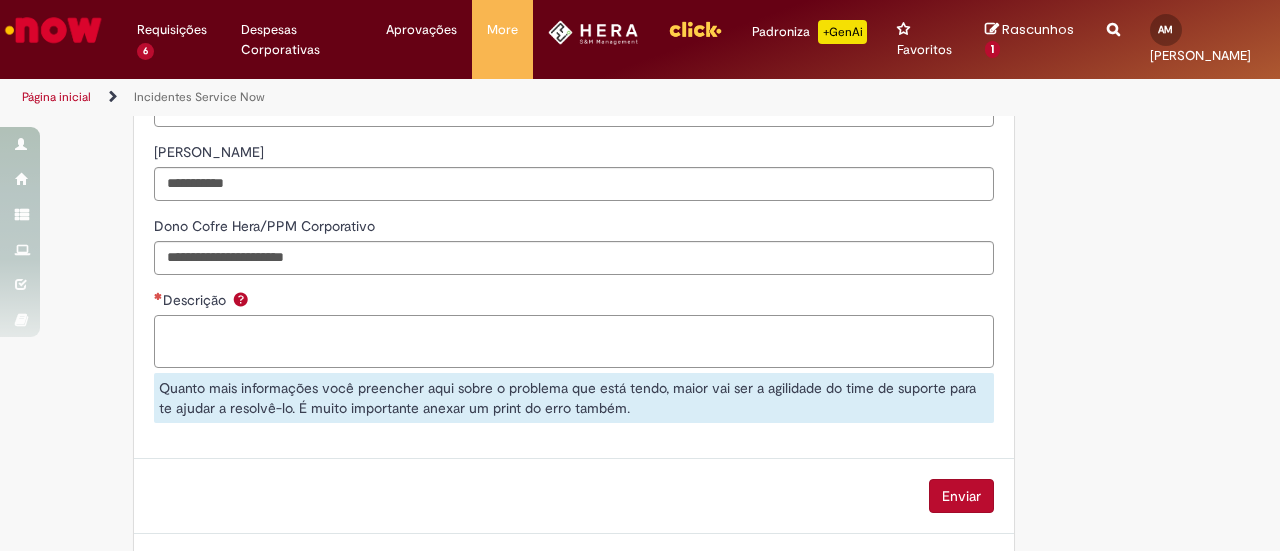 paste on "**********" 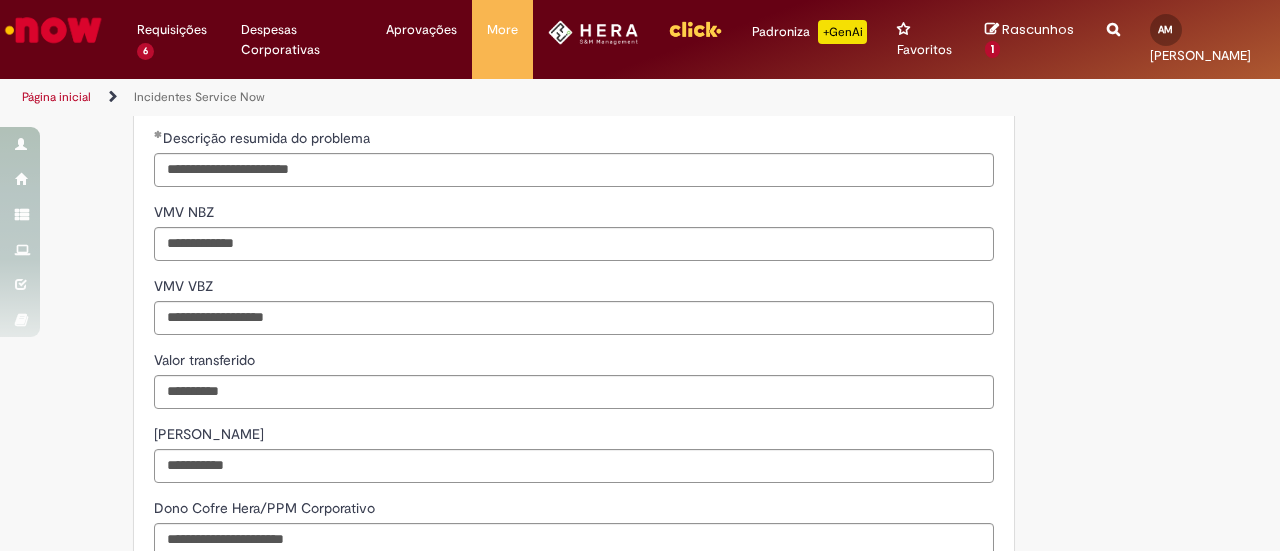 scroll, scrollTop: 1719, scrollLeft: 0, axis: vertical 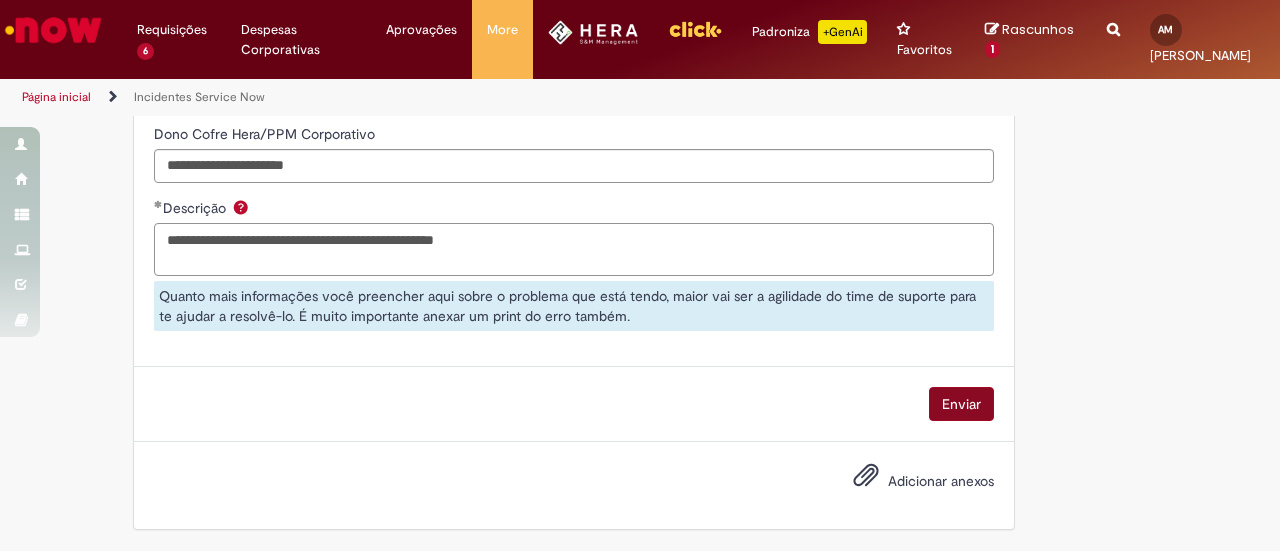 type on "**********" 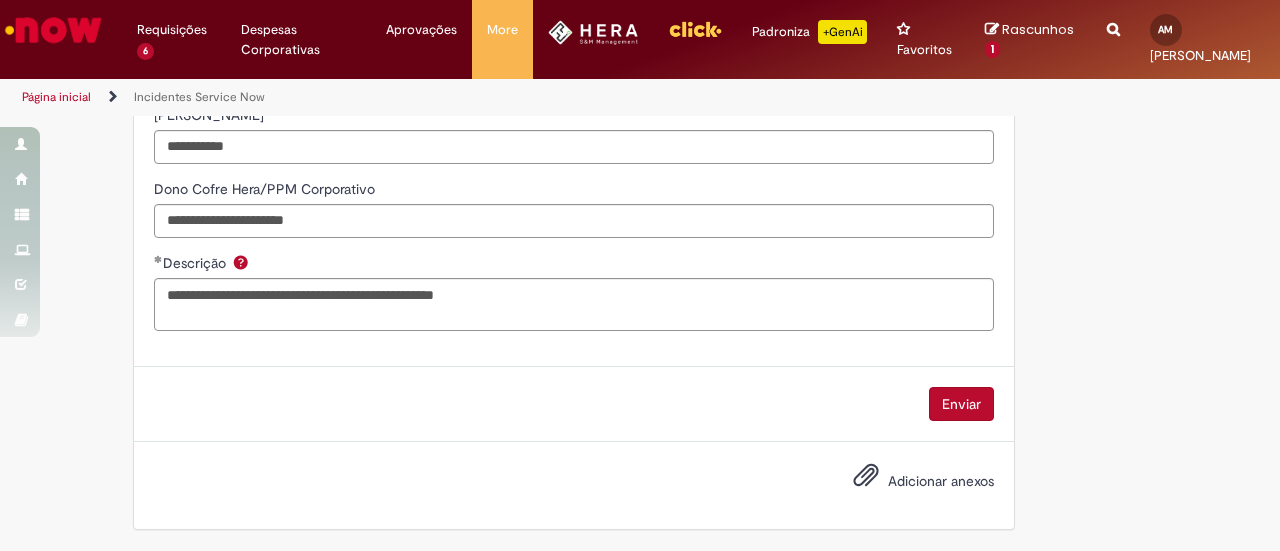 click on "Enviar" at bounding box center [961, 404] 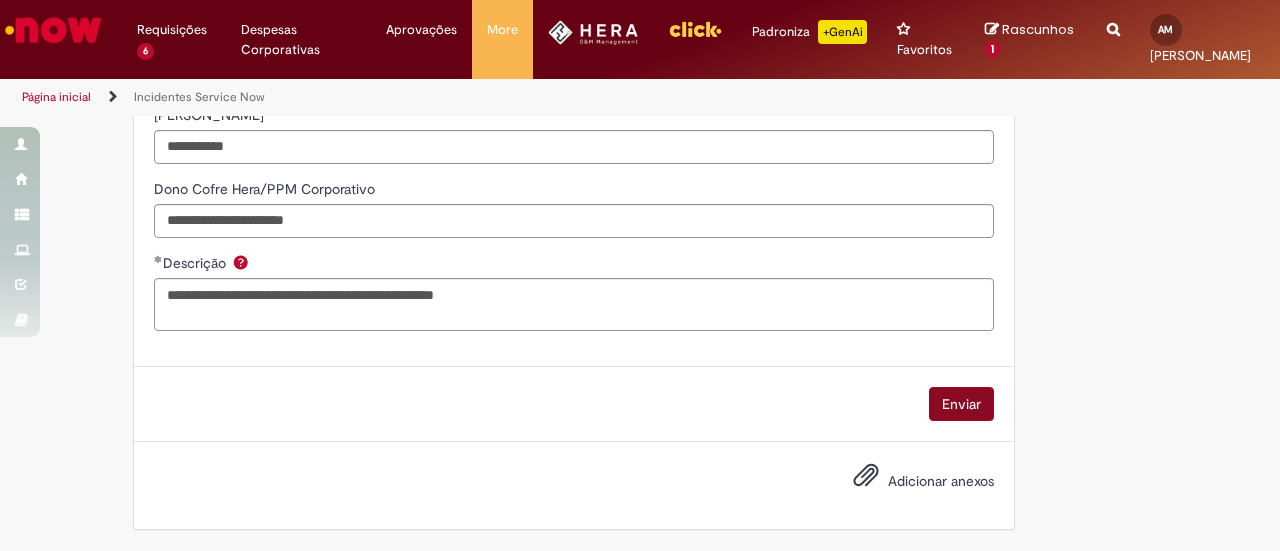 scroll, scrollTop: 1618, scrollLeft: 0, axis: vertical 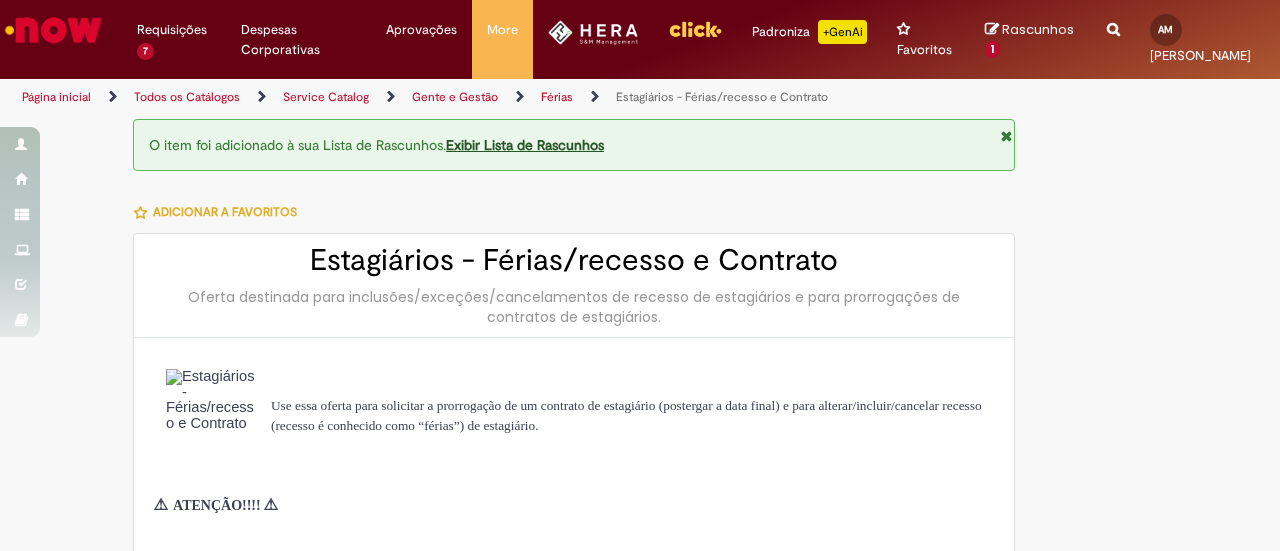 select on "**********" 